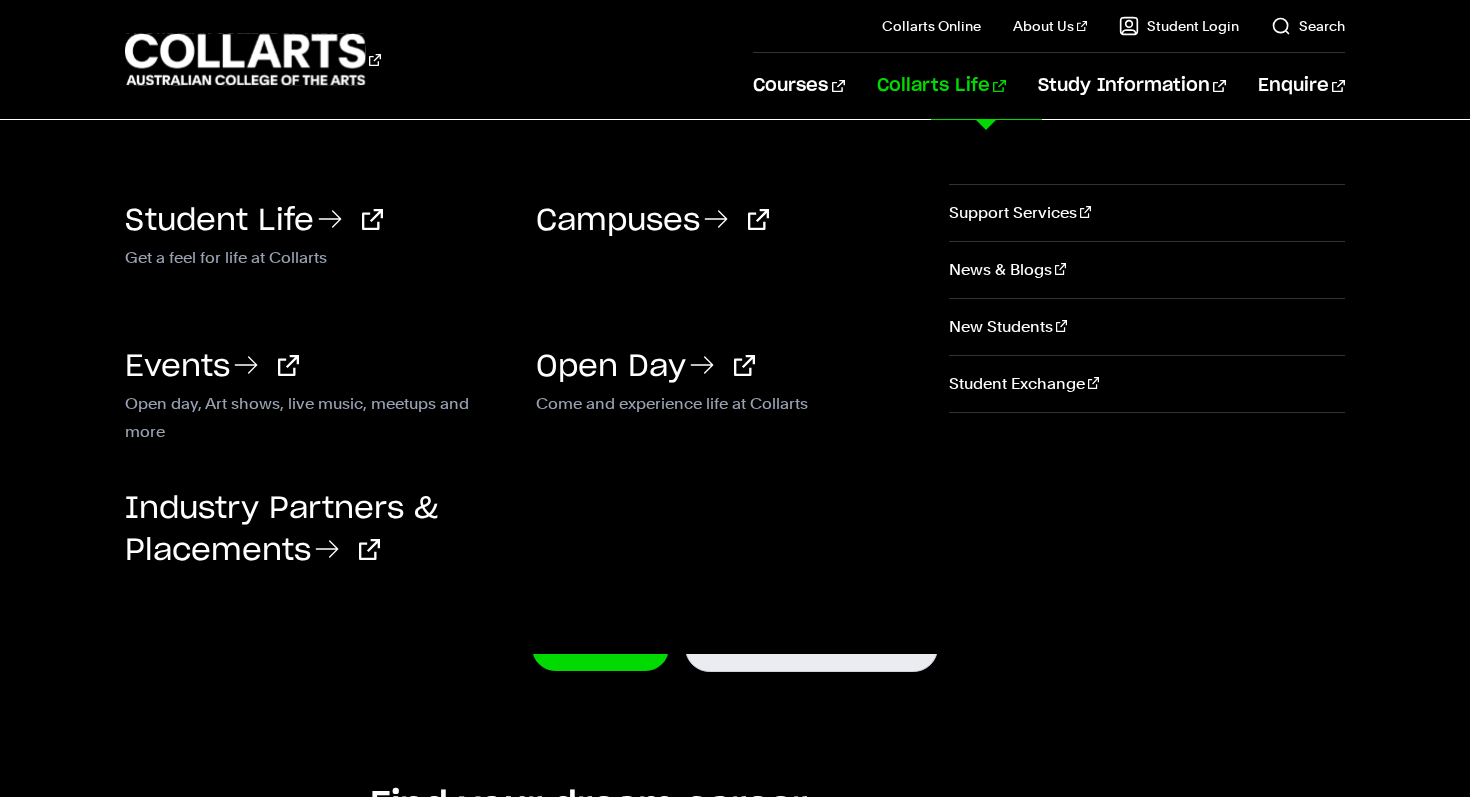 scroll, scrollTop: 0, scrollLeft: 0, axis: both 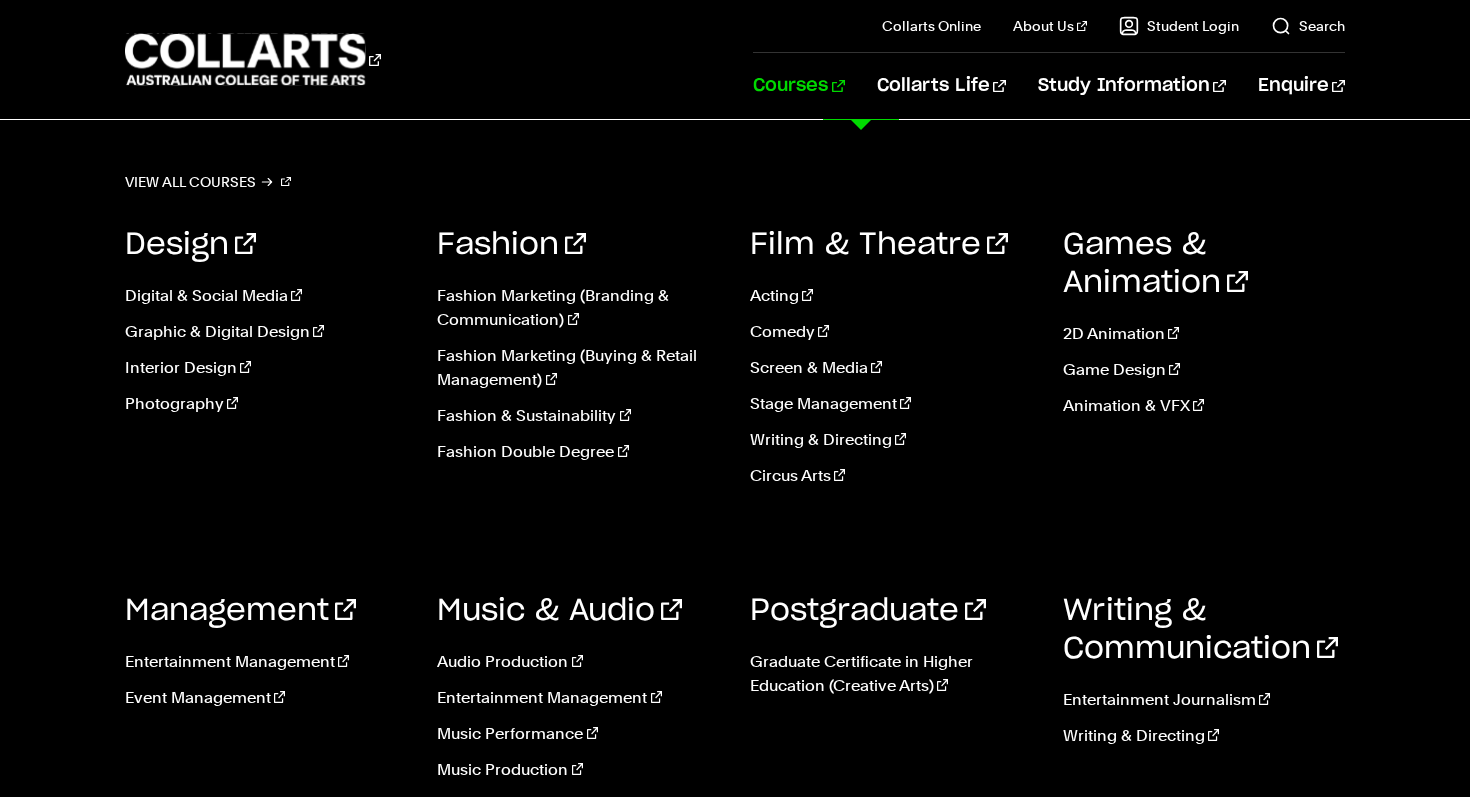 click on "Courses" at bounding box center (798, 86) 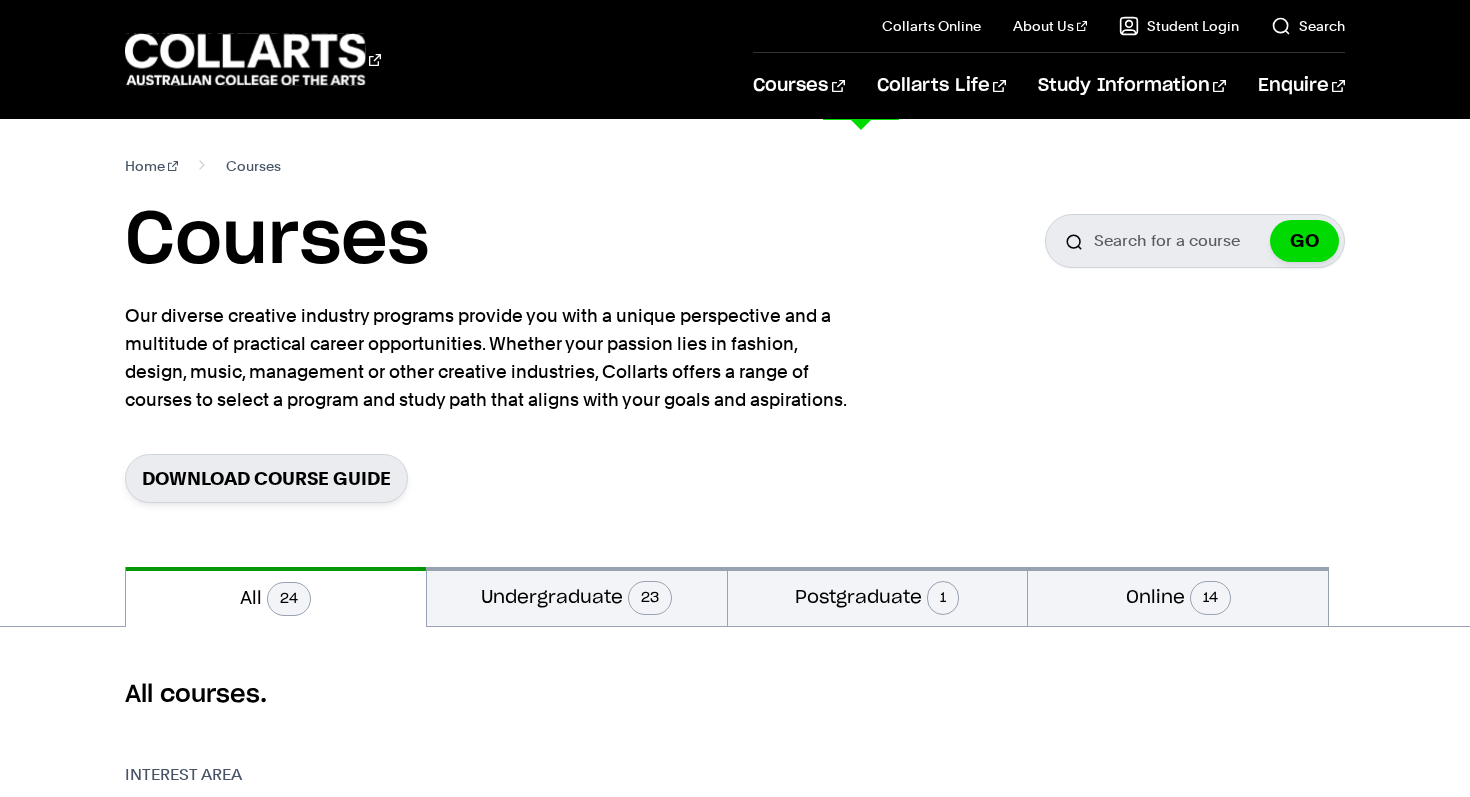 scroll, scrollTop: 0, scrollLeft: 0, axis: both 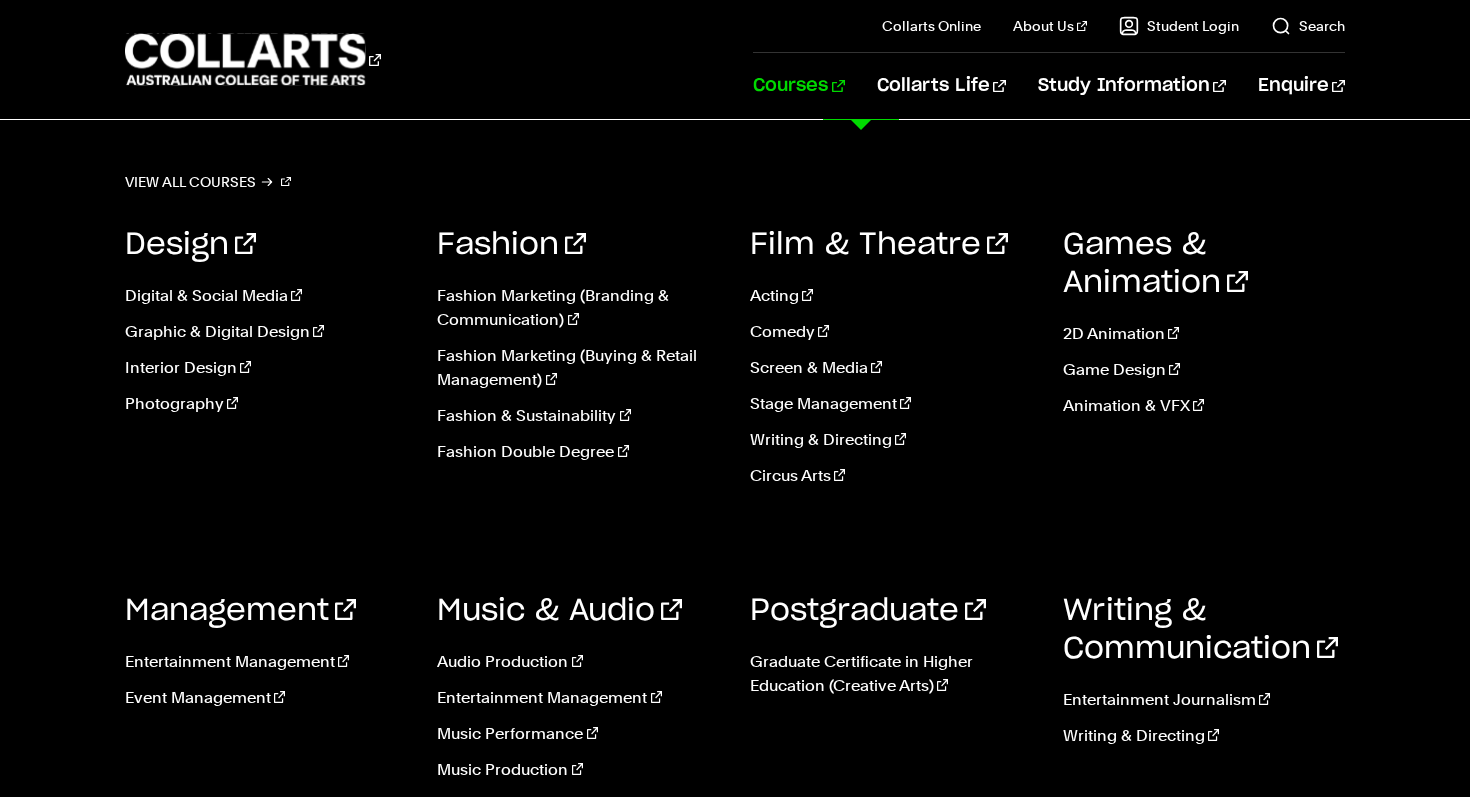 click on "Courses" at bounding box center (798, 86) 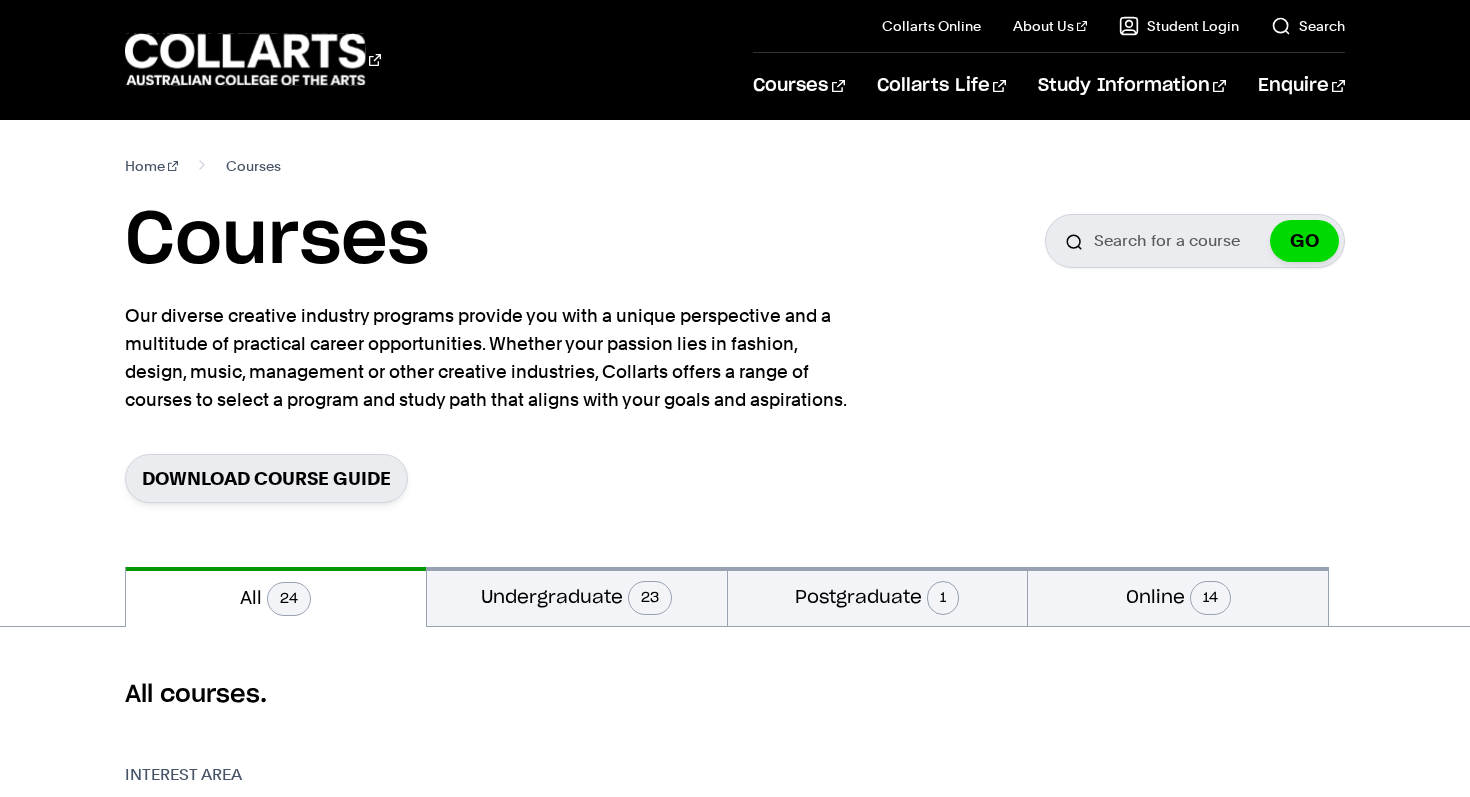 scroll, scrollTop: 0, scrollLeft: 0, axis: both 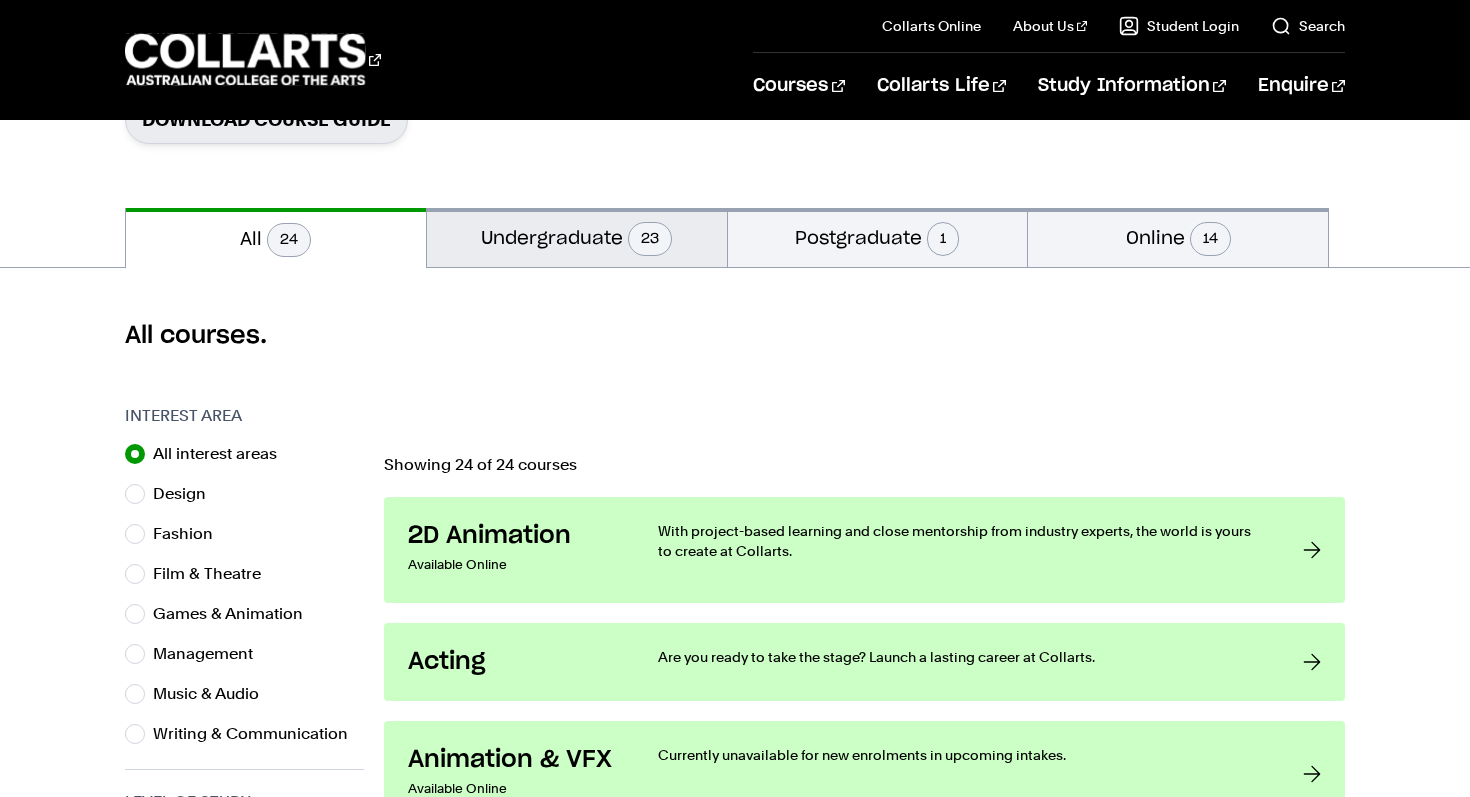 click on "Undergraduate  23" at bounding box center [577, 237] 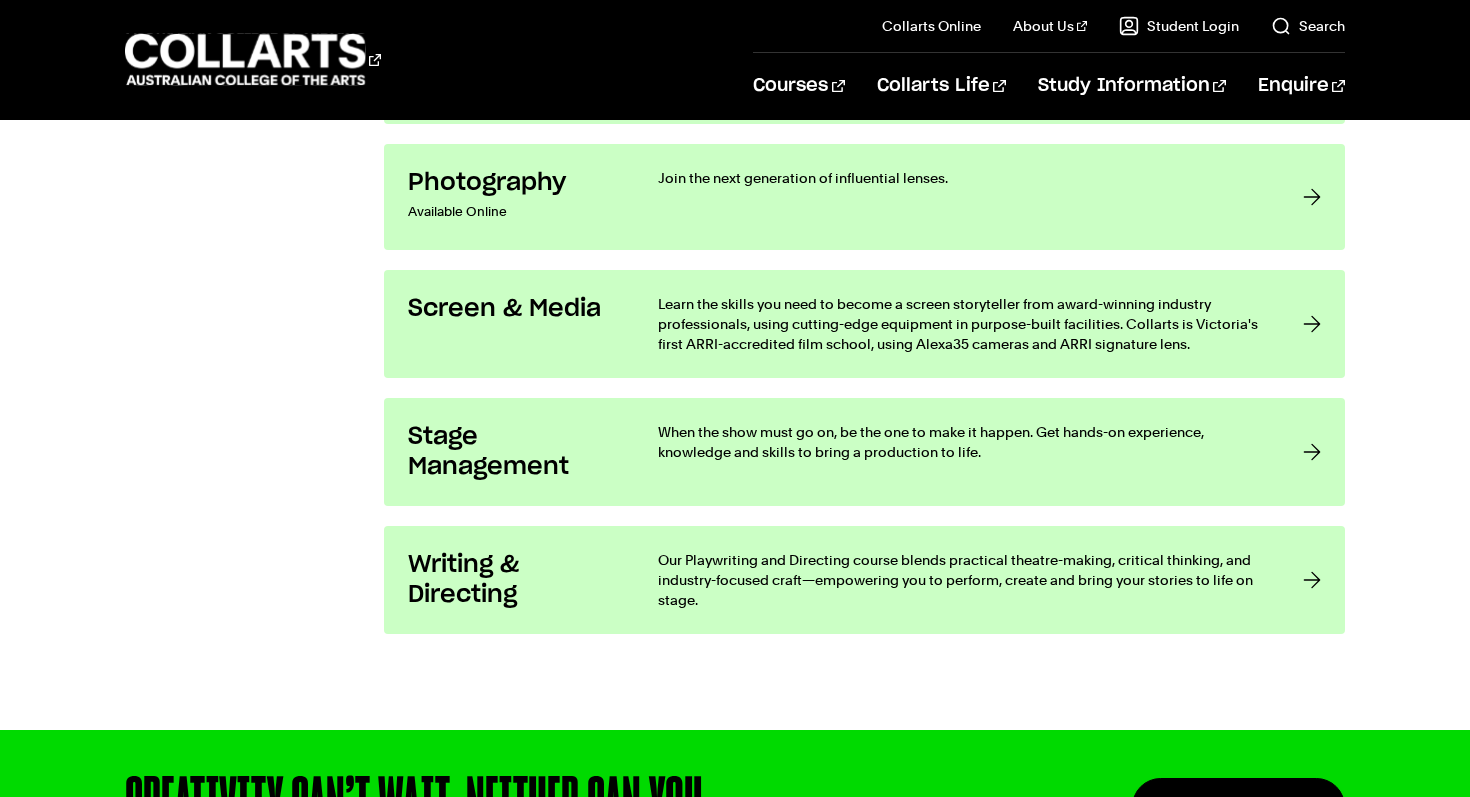 scroll, scrollTop: 3526, scrollLeft: 0, axis: vertical 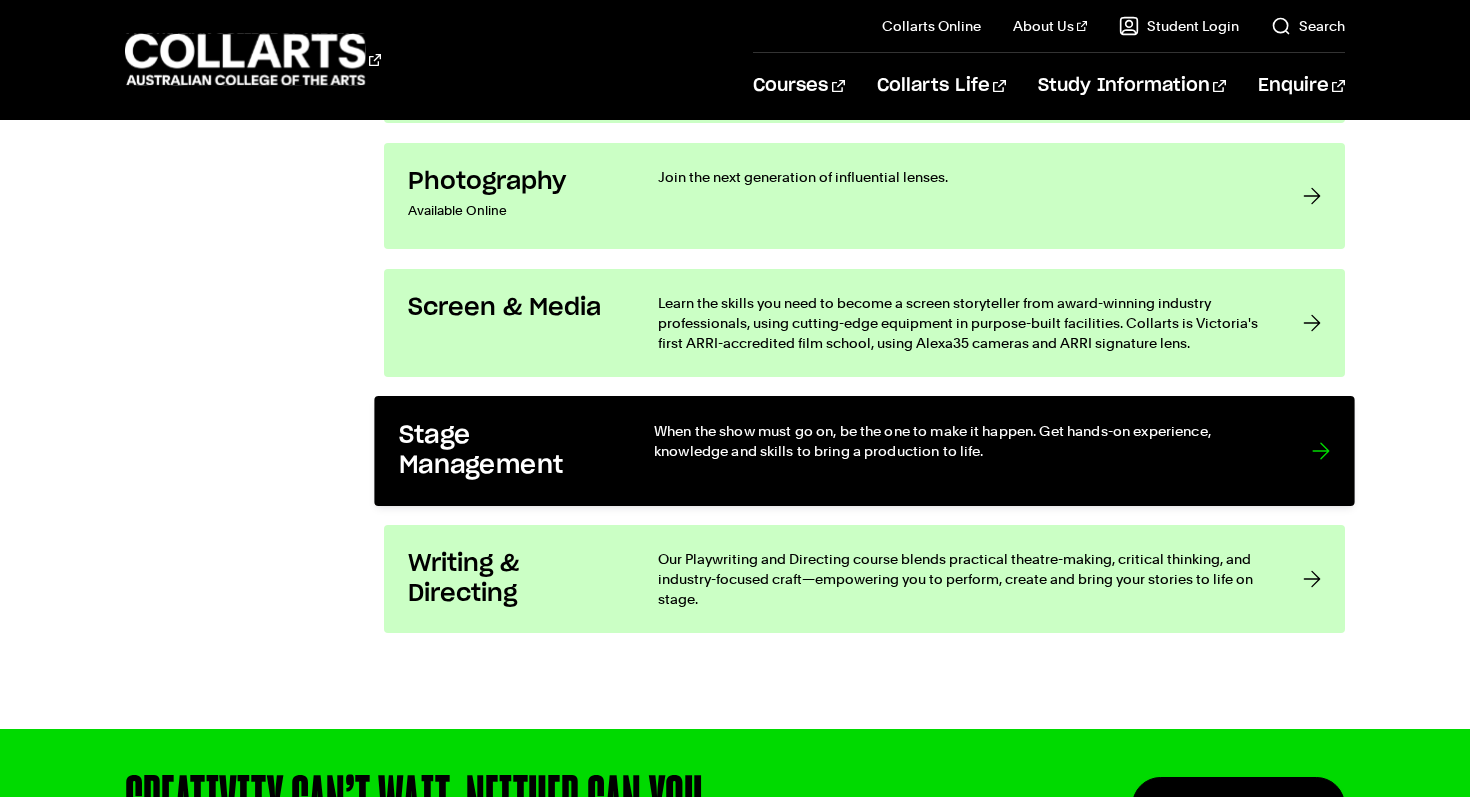 click on "Stage Management" at bounding box center (506, 451) 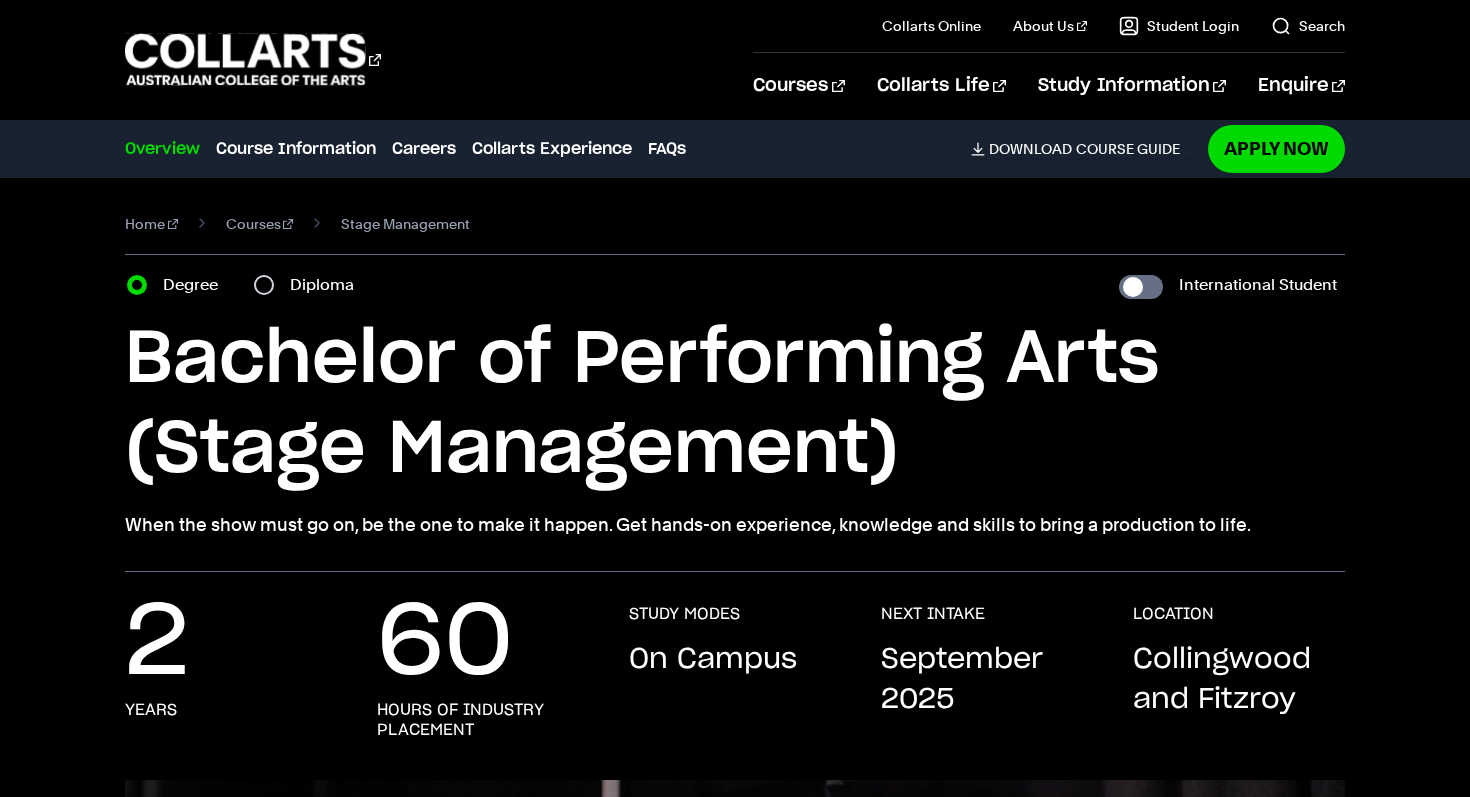scroll, scrollTop: 0, scrollLeft: 0, axis: both 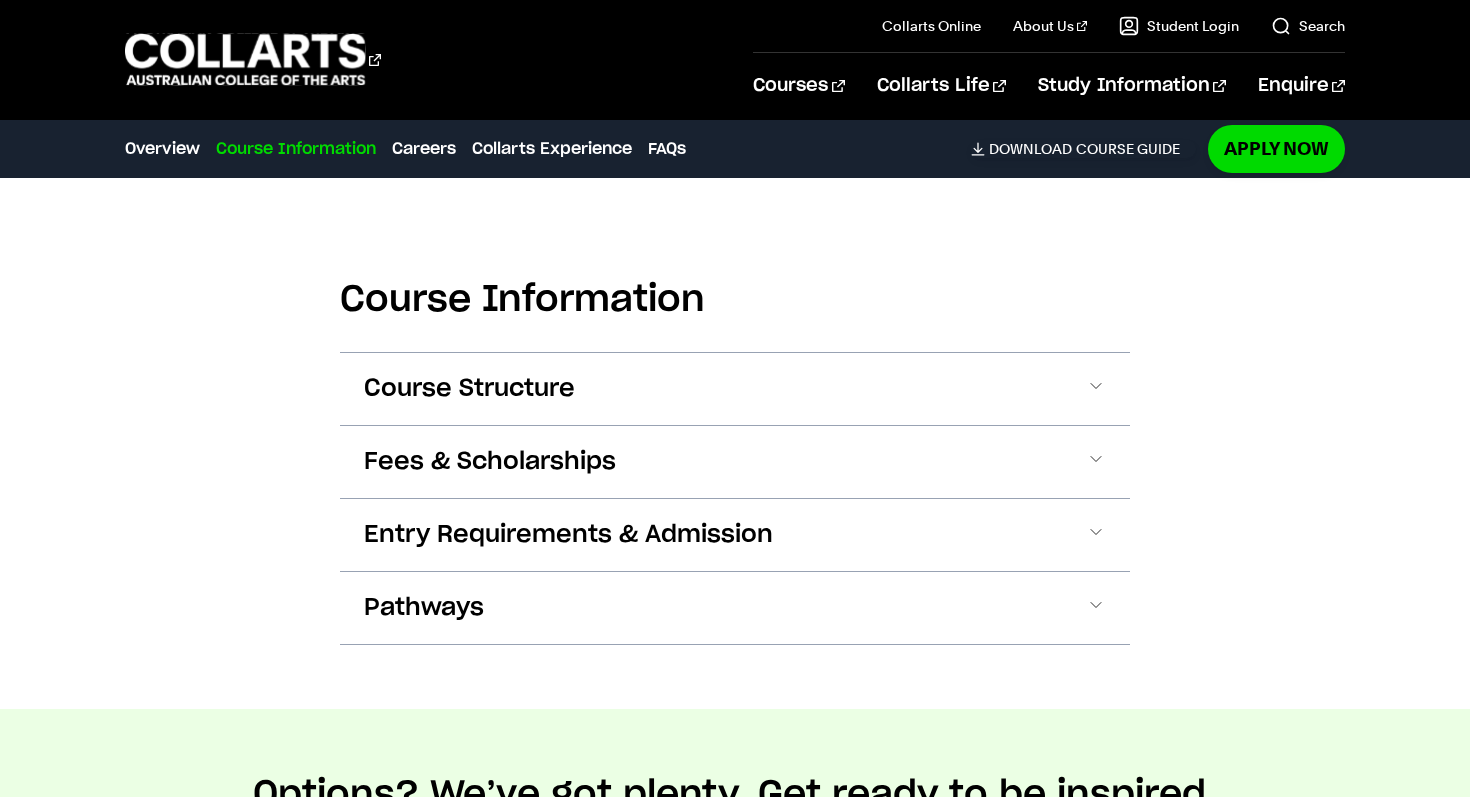click on "Course Information
Course Structure
Bachelor of Performing Arts (Stage Management)
The Bachelor degree can be completed in six trimesters (2 years) of full-time study or part-time equivalent.
Click  here  for detailed unit descriptor.
First Year
Trimester 1
Trimester 2
Trimester 3
Studios
SHTS1  Theatre Studies 1
SHTS2  Theatre Studies 2
SHTCP  Twentieth Century Practice" at bounding box center [735, 446] 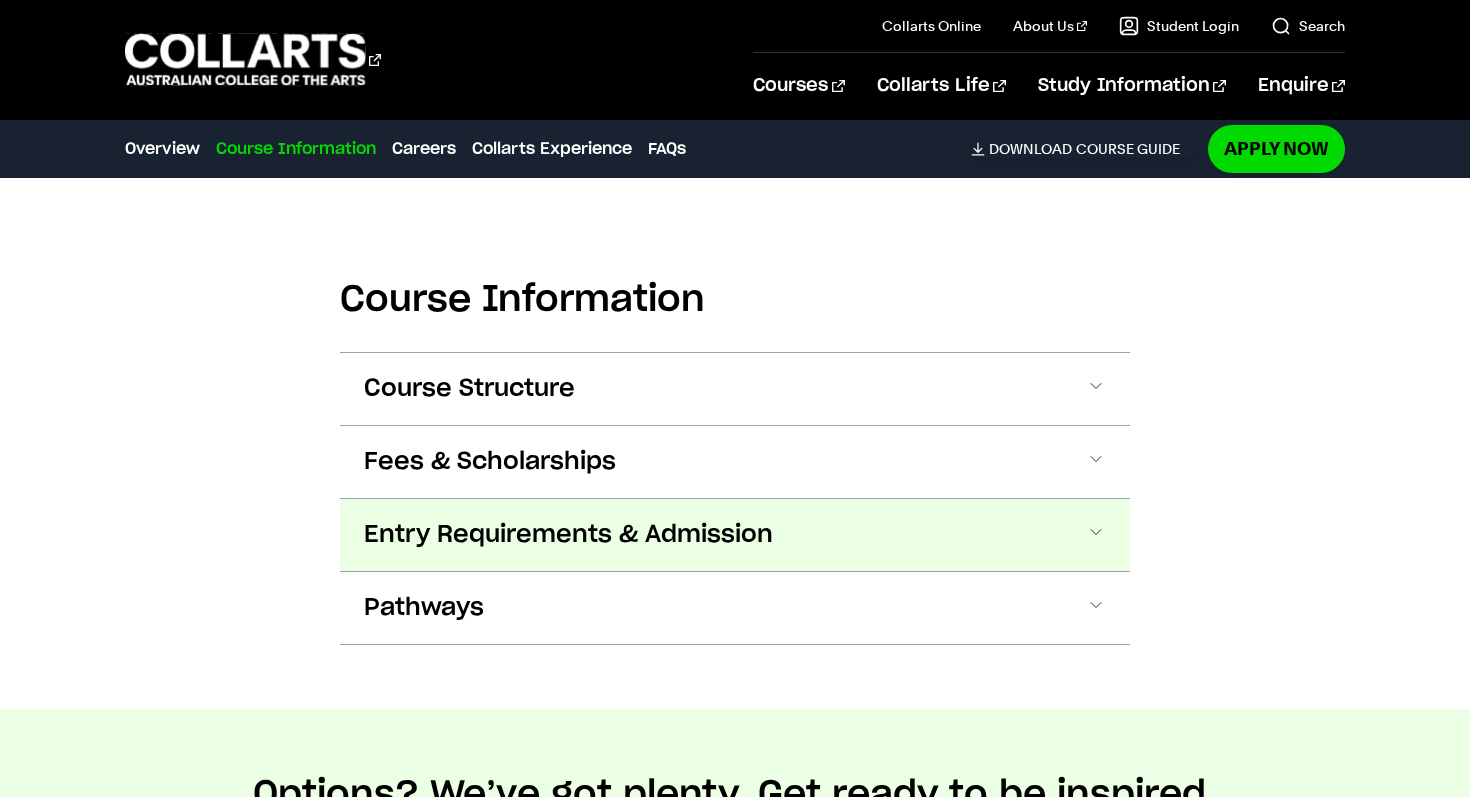 click at bounding box center (1096, 535) 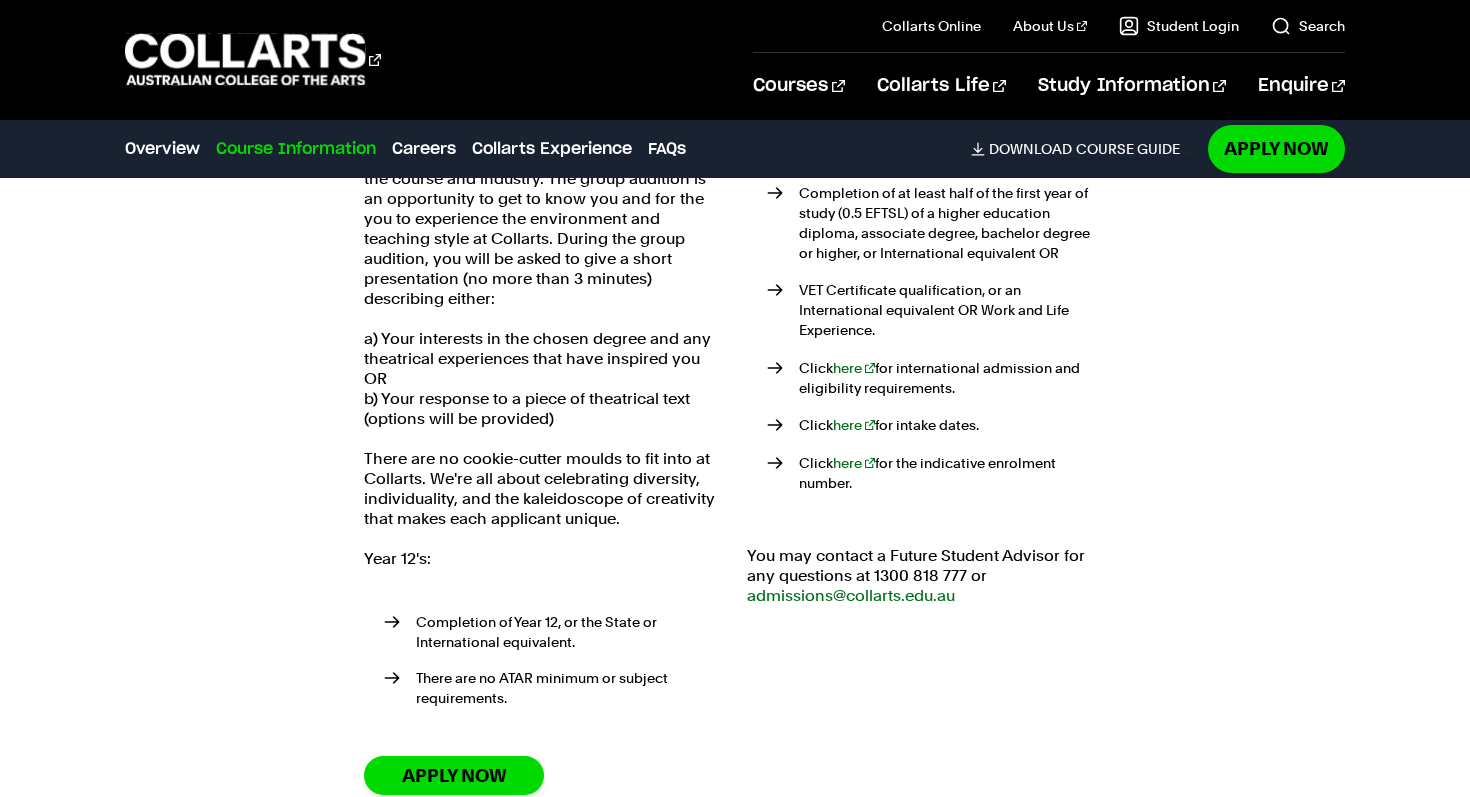 scroll, scrollTop: 2538, scrollLeft: 0, axis: vertical 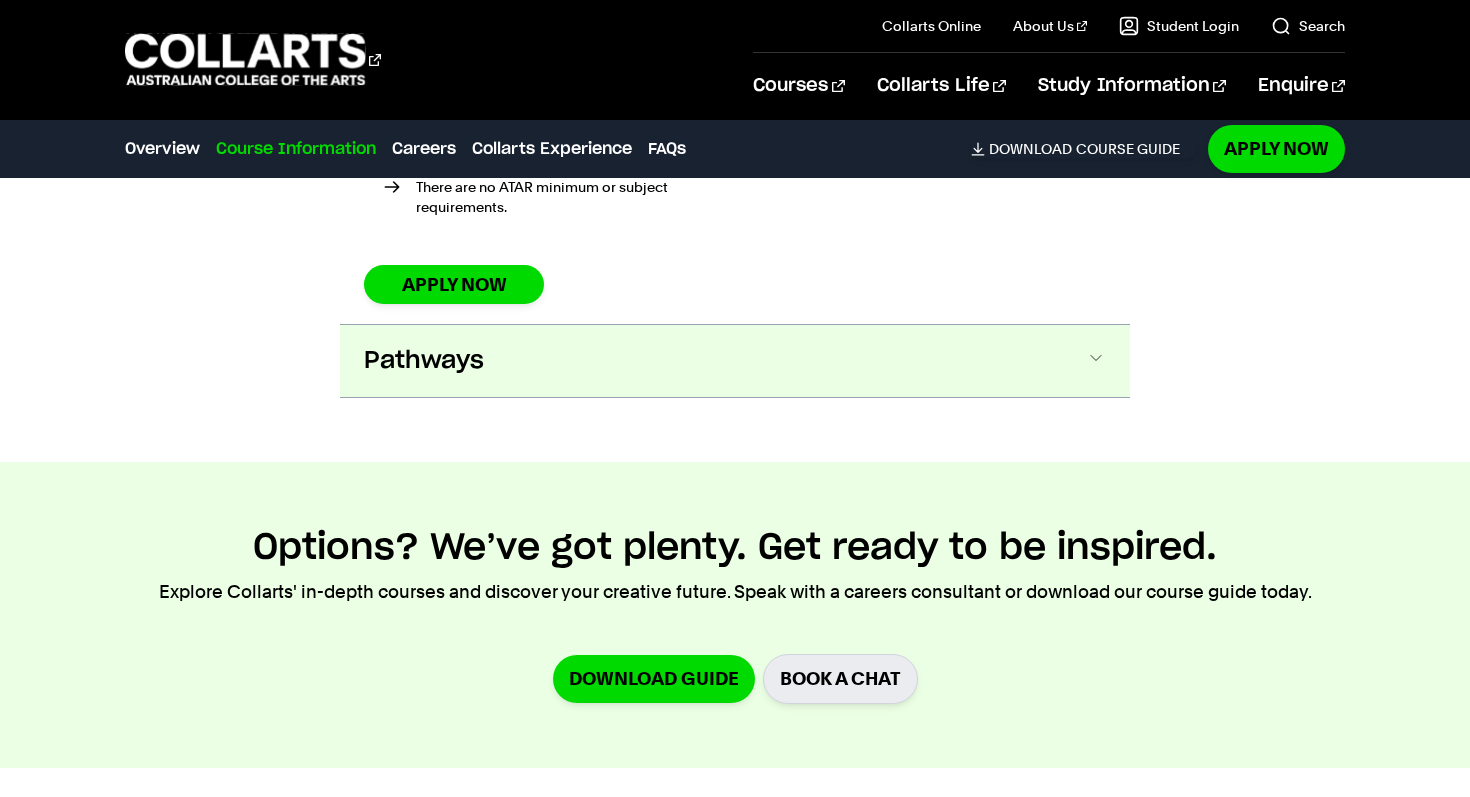 click on "Pathways" at bounding box center (735, 361) 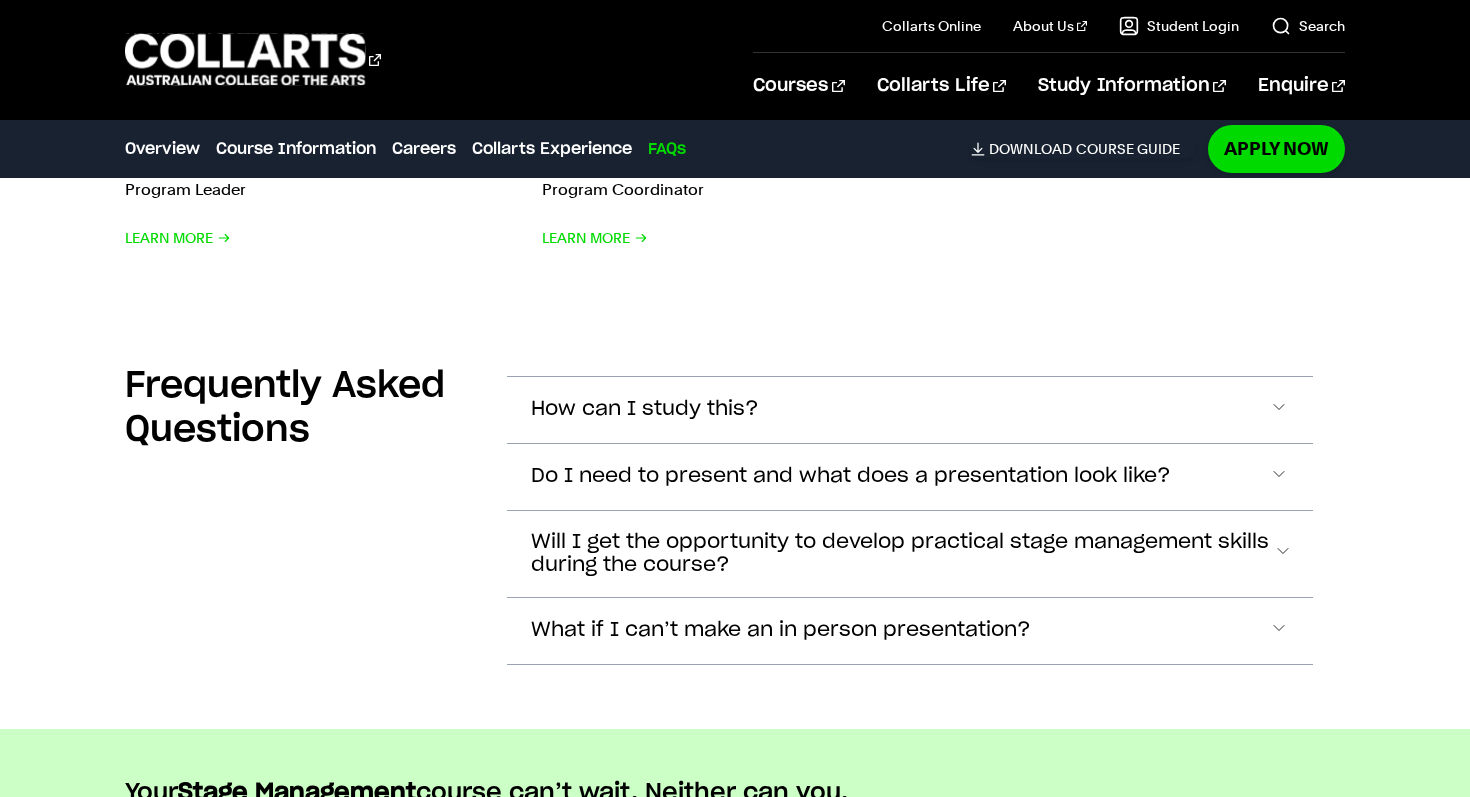 scroll, scrollTop: 7064, scrollLeft: 0, axis: vertical 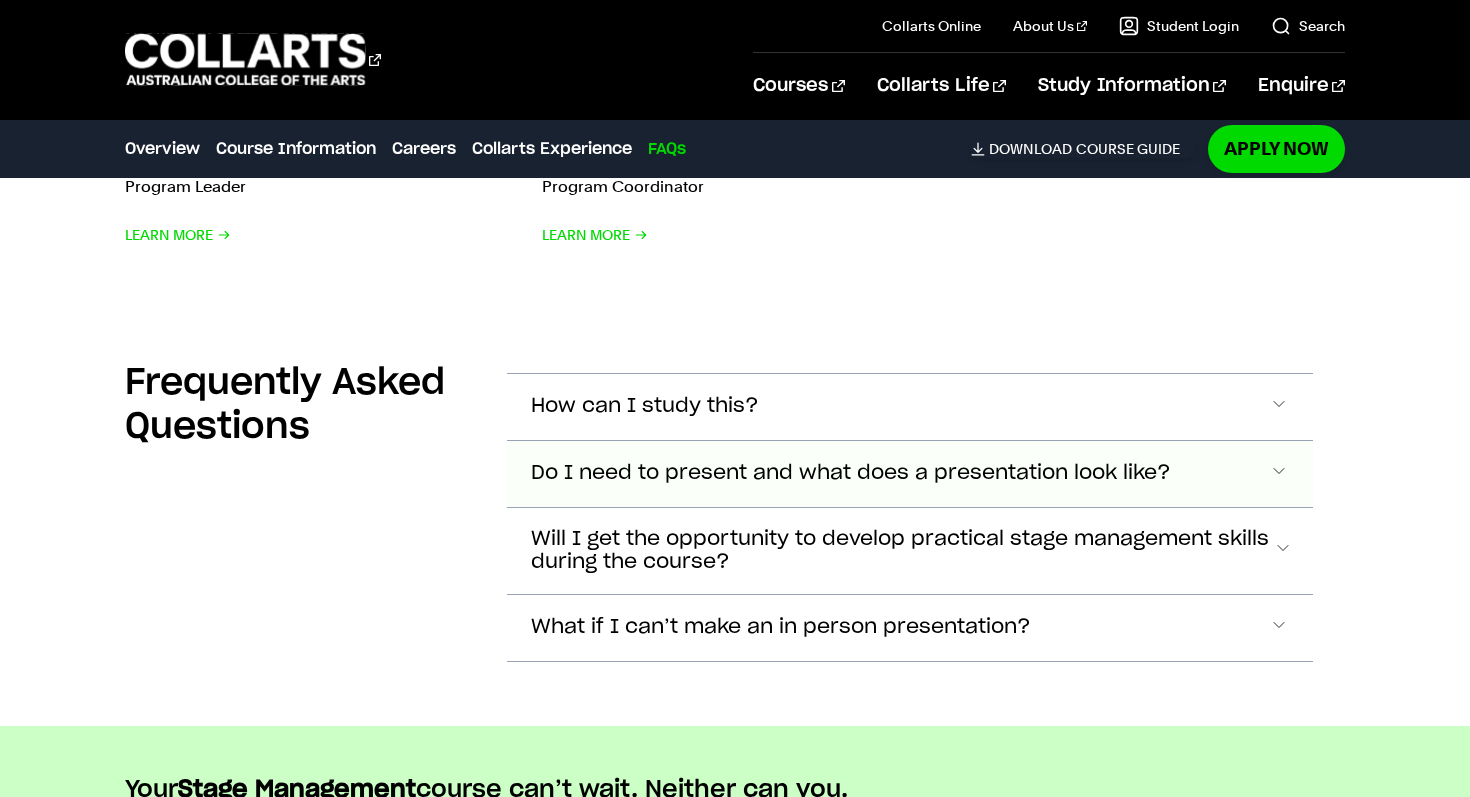click on "Do I need to present and what does a presentation look like?" at bounding box center (645, 406) 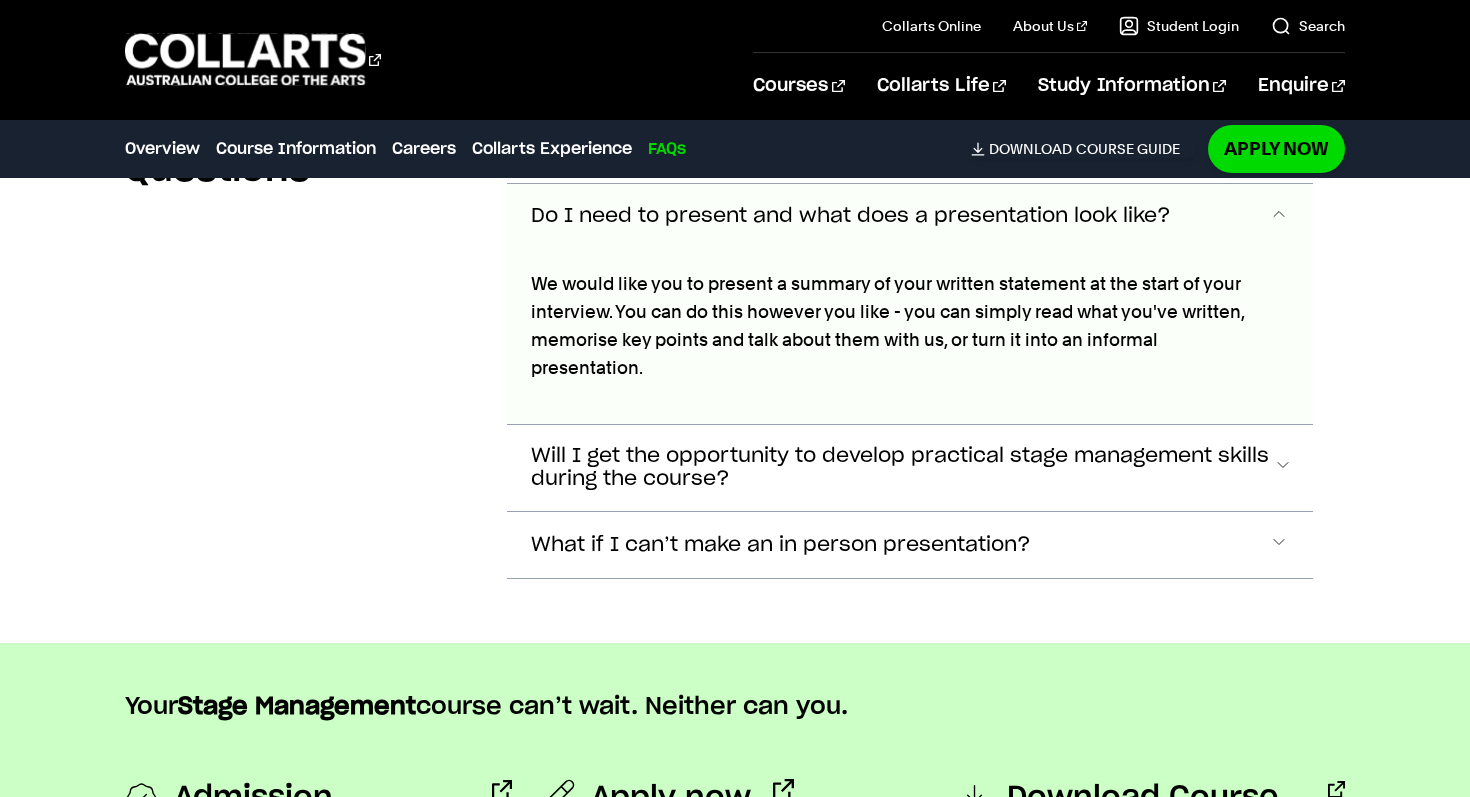 scroll, scrollTop: 7324, scrollLeft: 0, axis: vertical 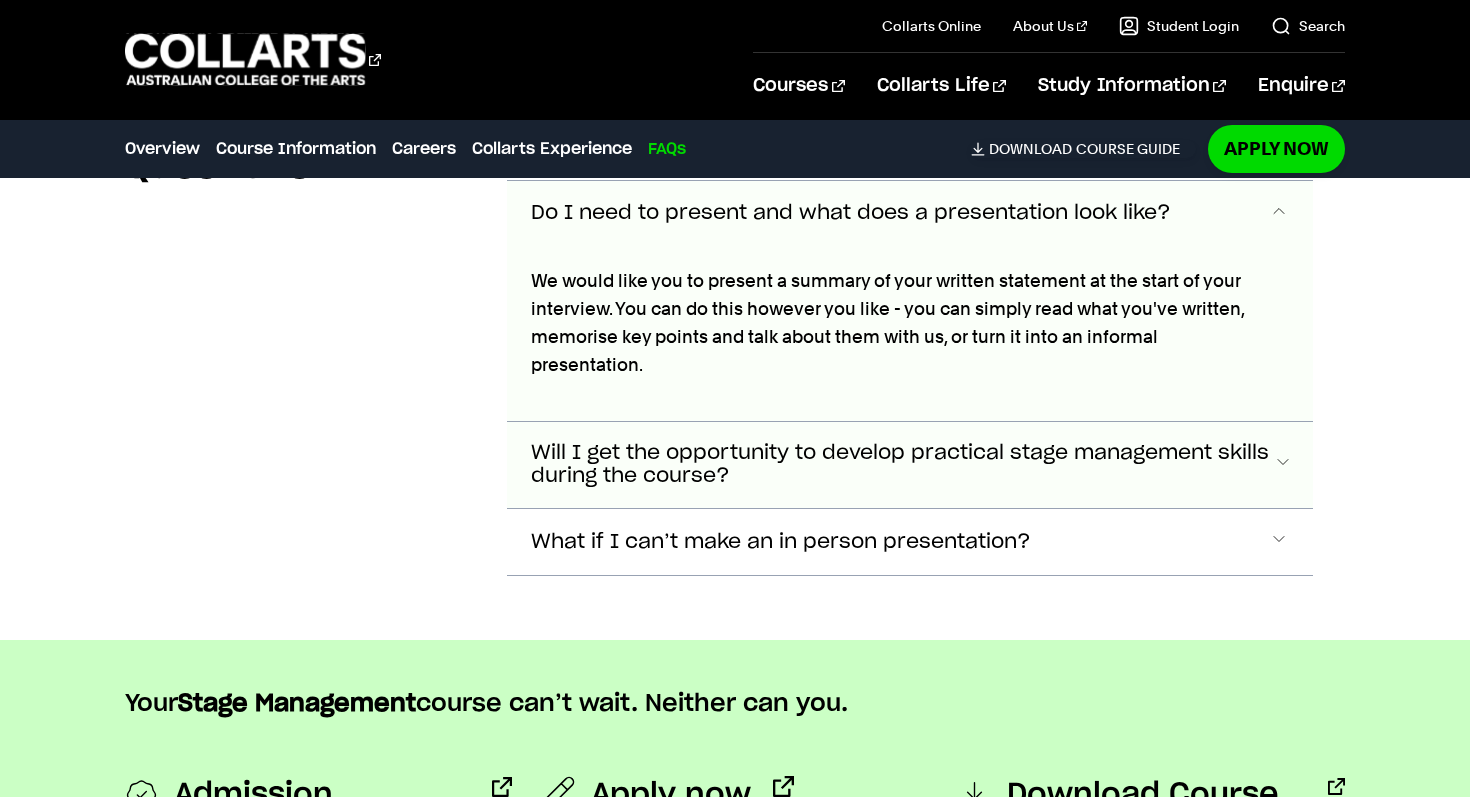 click on "Will I get the opportunity to develop practical stage management skills during the course?" at bounding box center [645, 146] 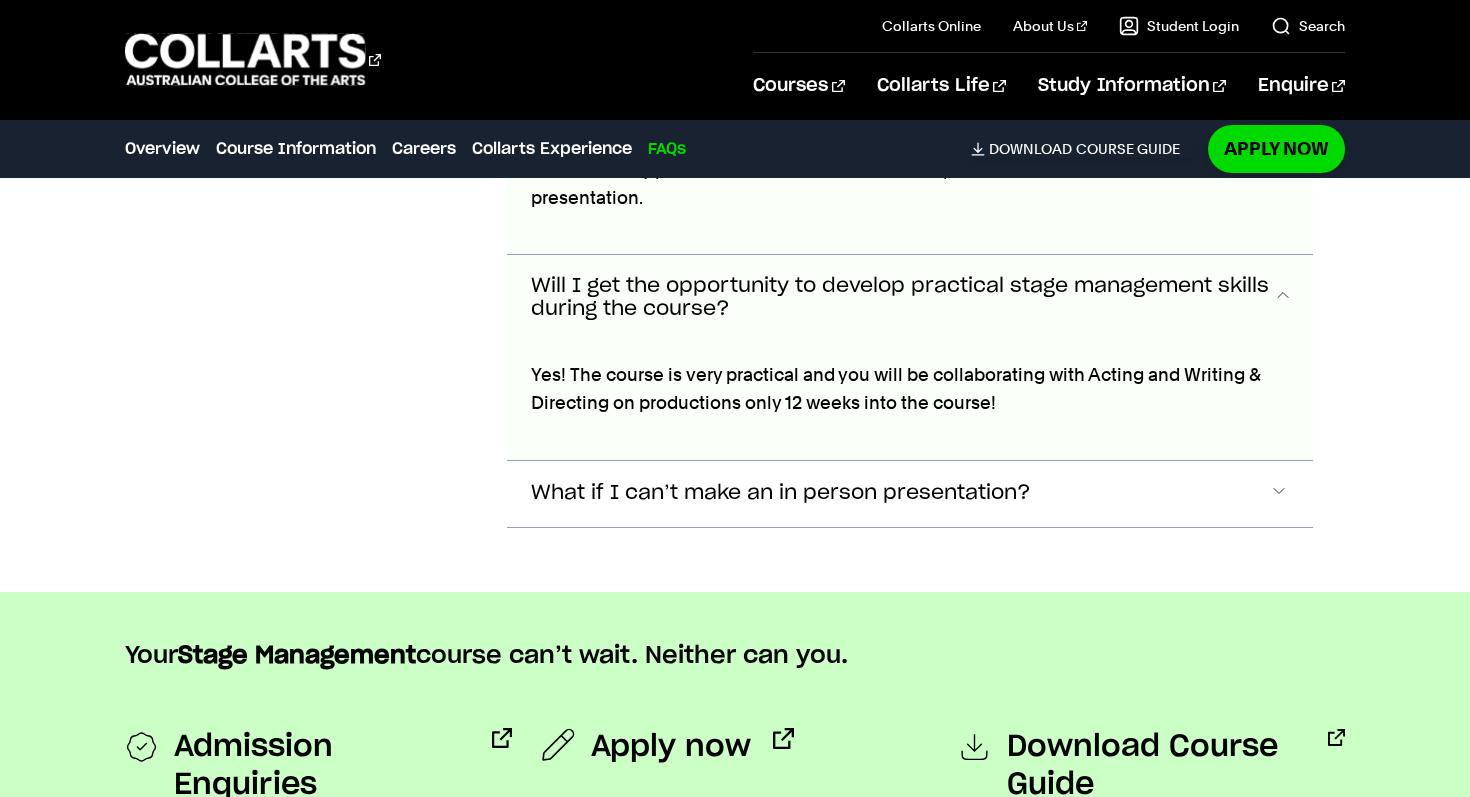 scroll, scrollTop: 7537, scrollLeft: 0, axis: vertical 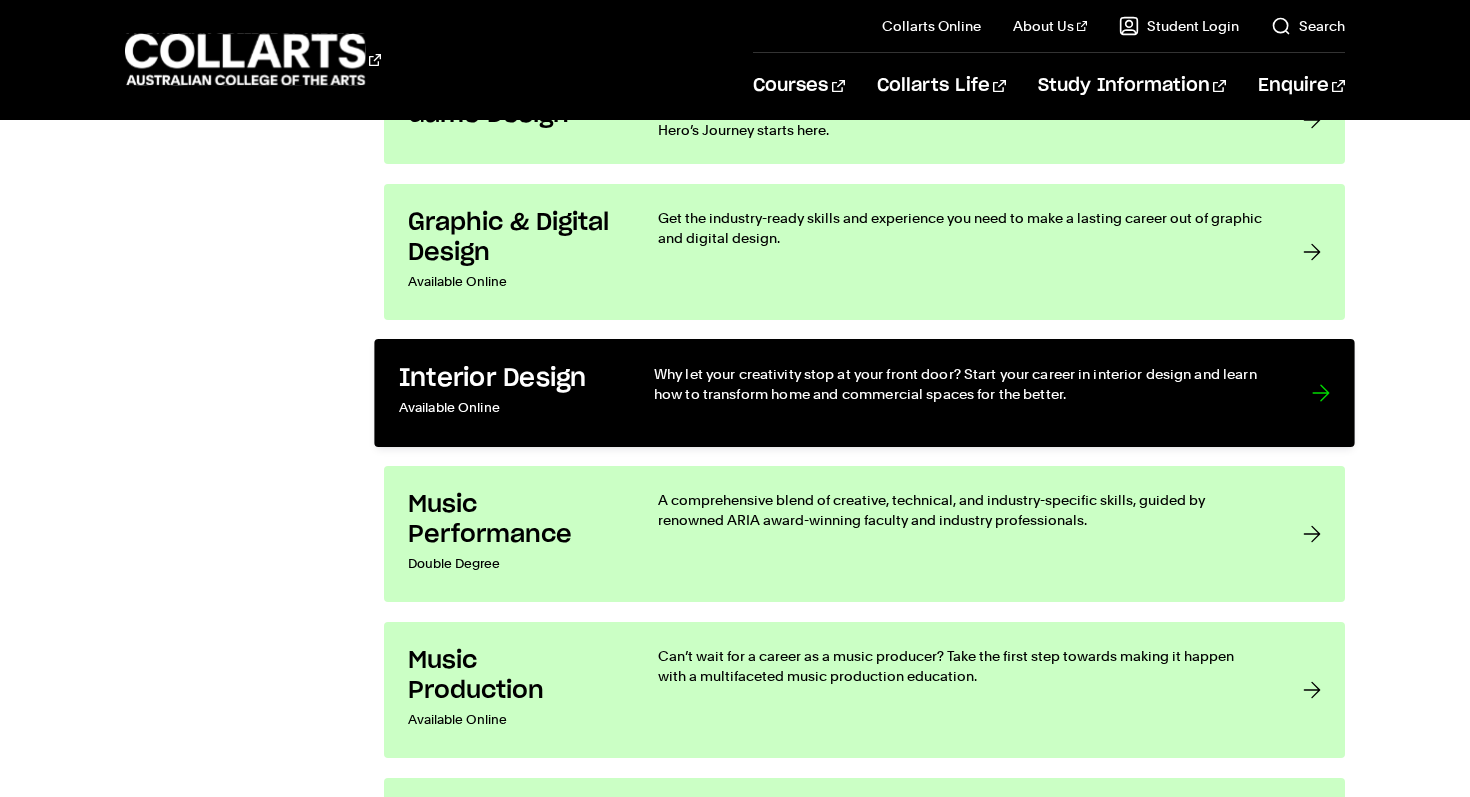 click on "Interior Design
Available Online
Why let your creativity stop at your front door? Start your career in interior design and learn how to transform home and commercial spaces for the better." at bounding box center (864, 393) 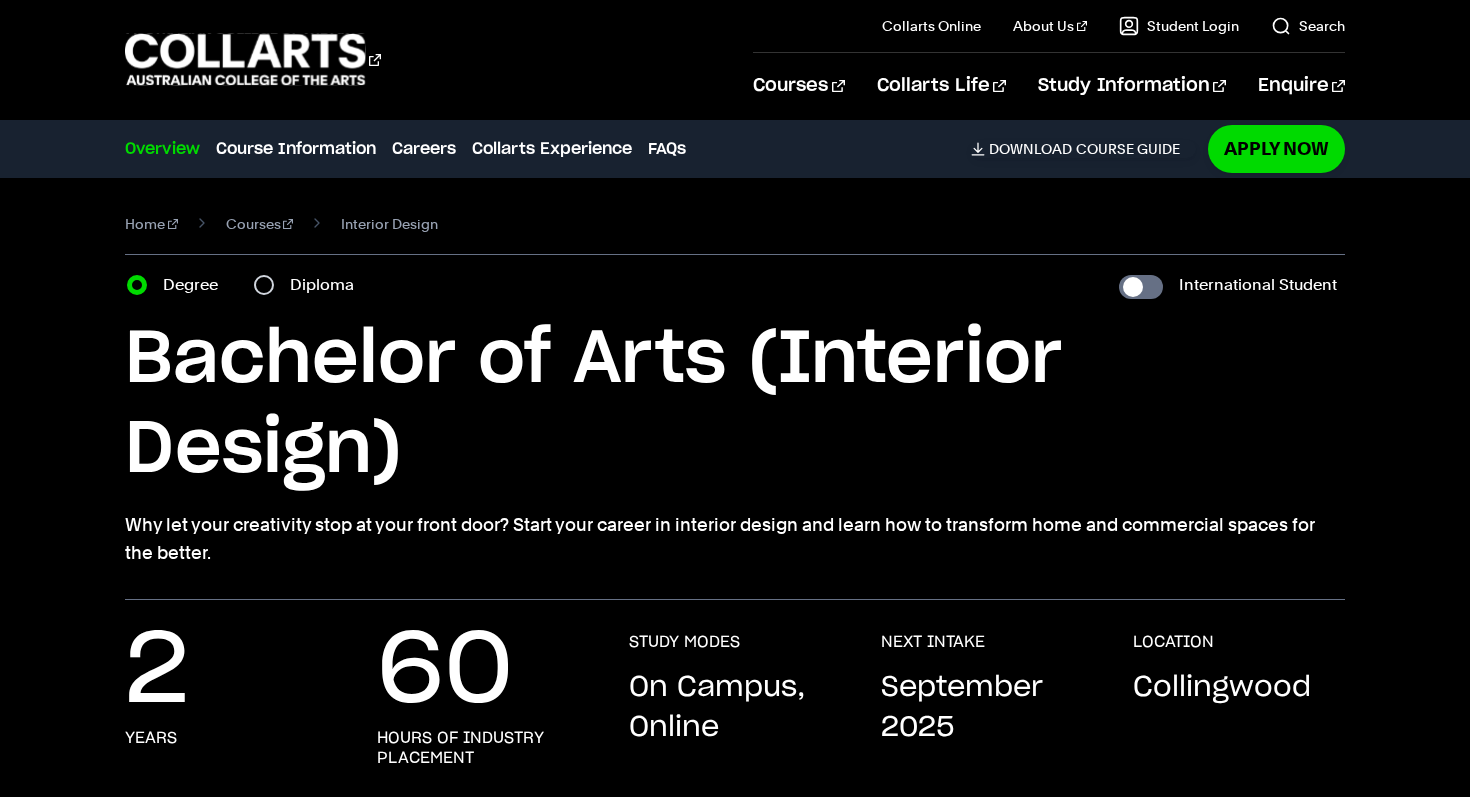 scroll, scrollTop: 0, scrollLeft: 0, axis: both 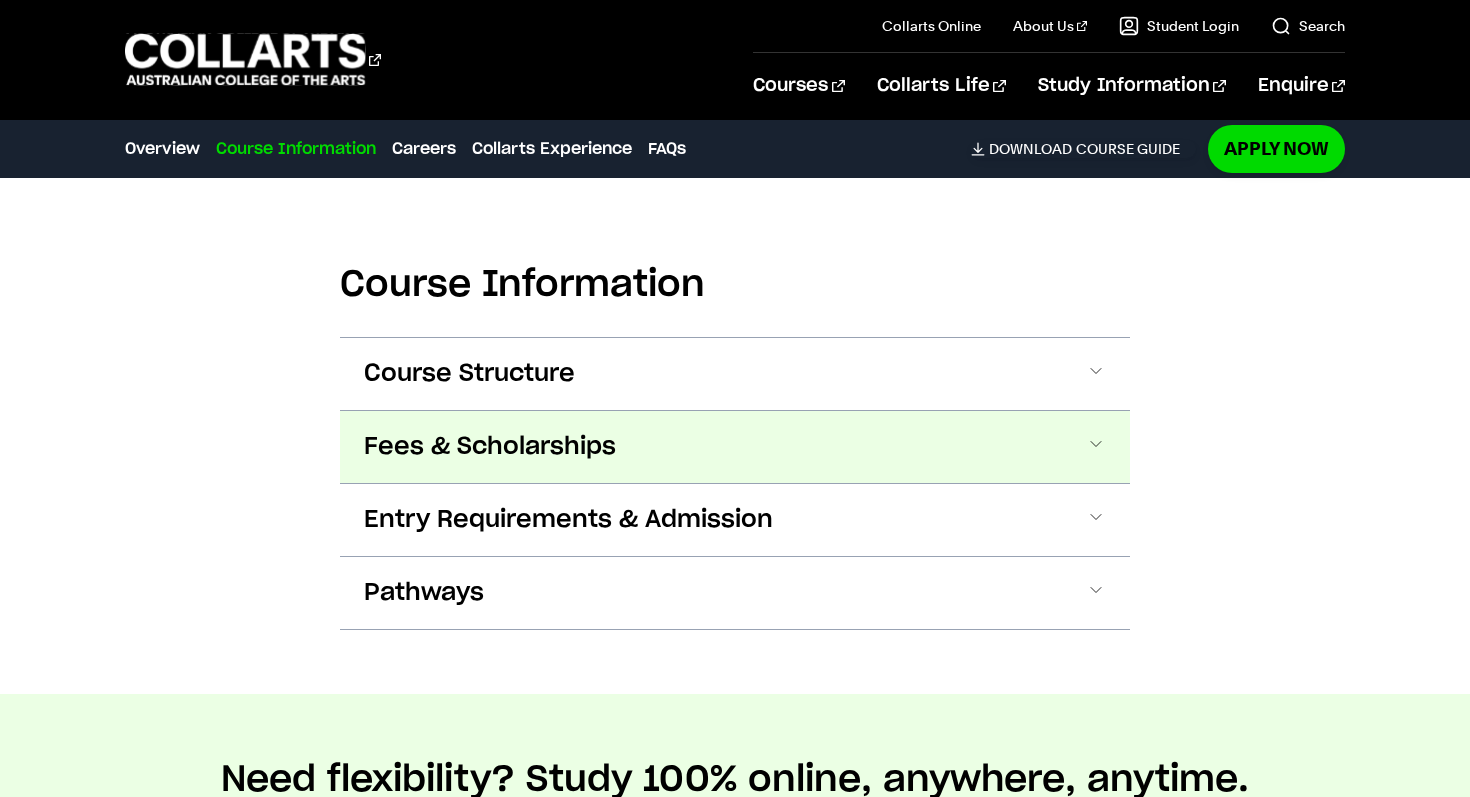 click on "Fees & Scholarships" at bounding box center [735, 447] 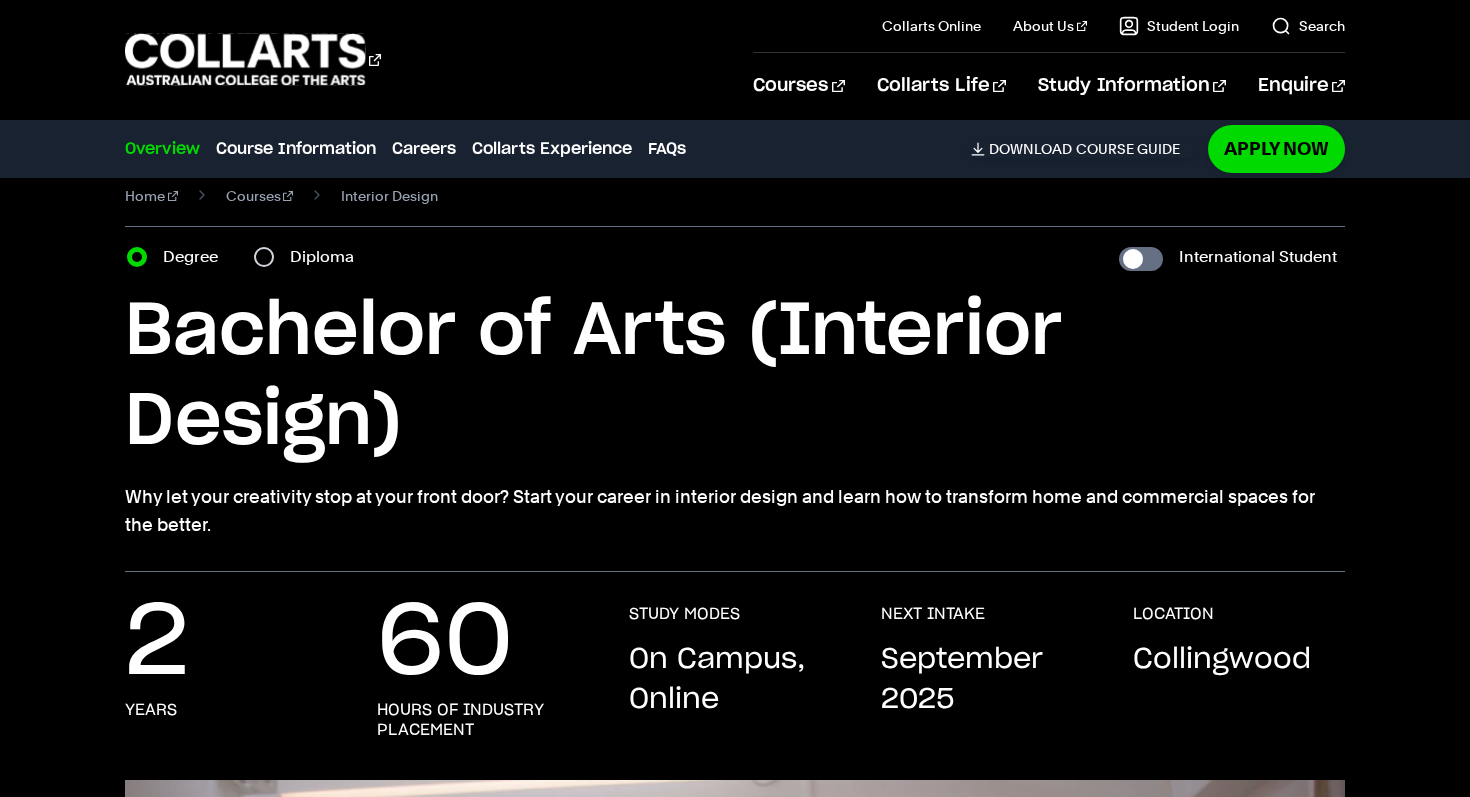 scroll, scrollTop: 0, scrollLeft: 0, axis: both 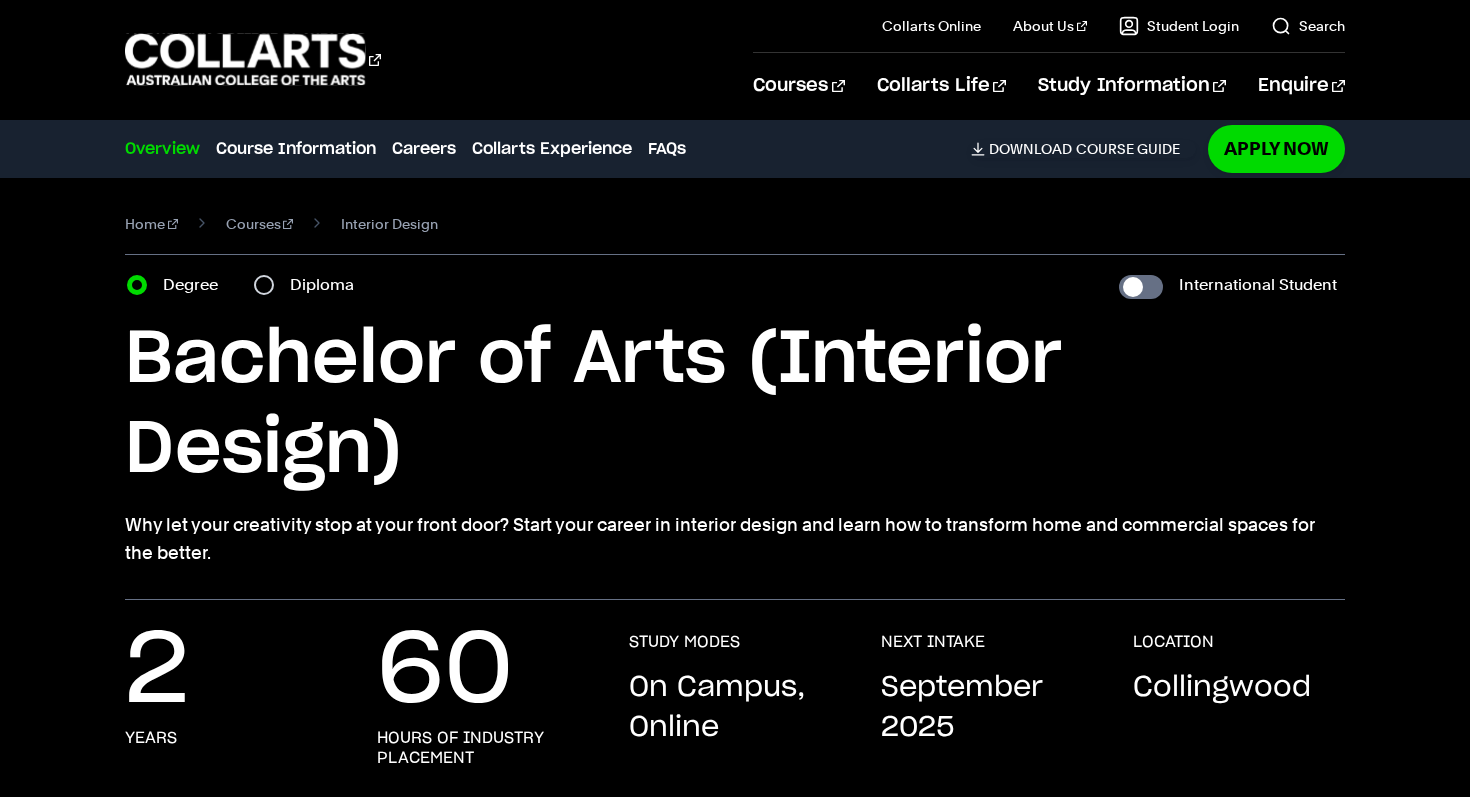 click on "Overview" at bounding box center [162, 149] 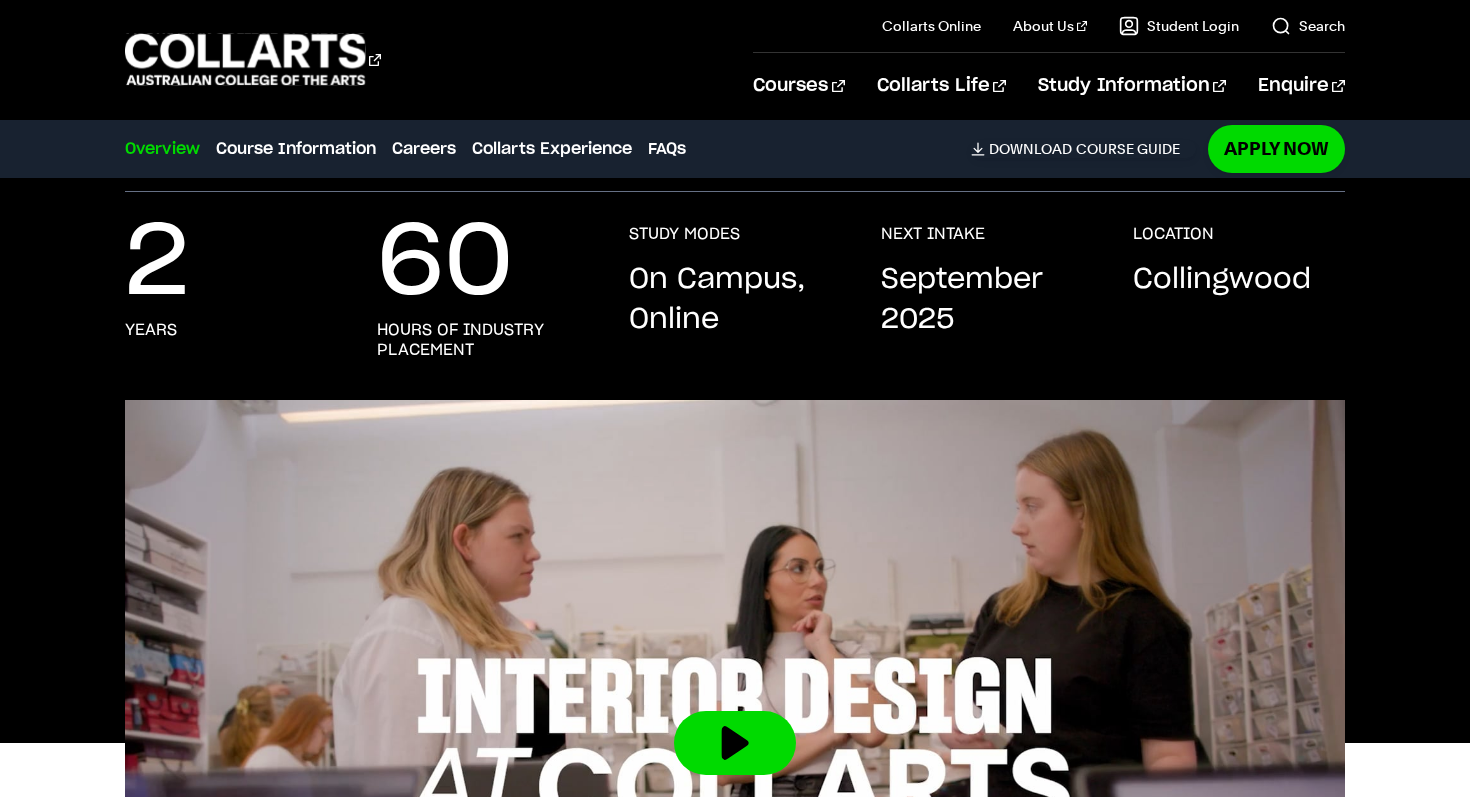 scroll, scrollTop: 422, scrollLeft: 0, axis: vertical 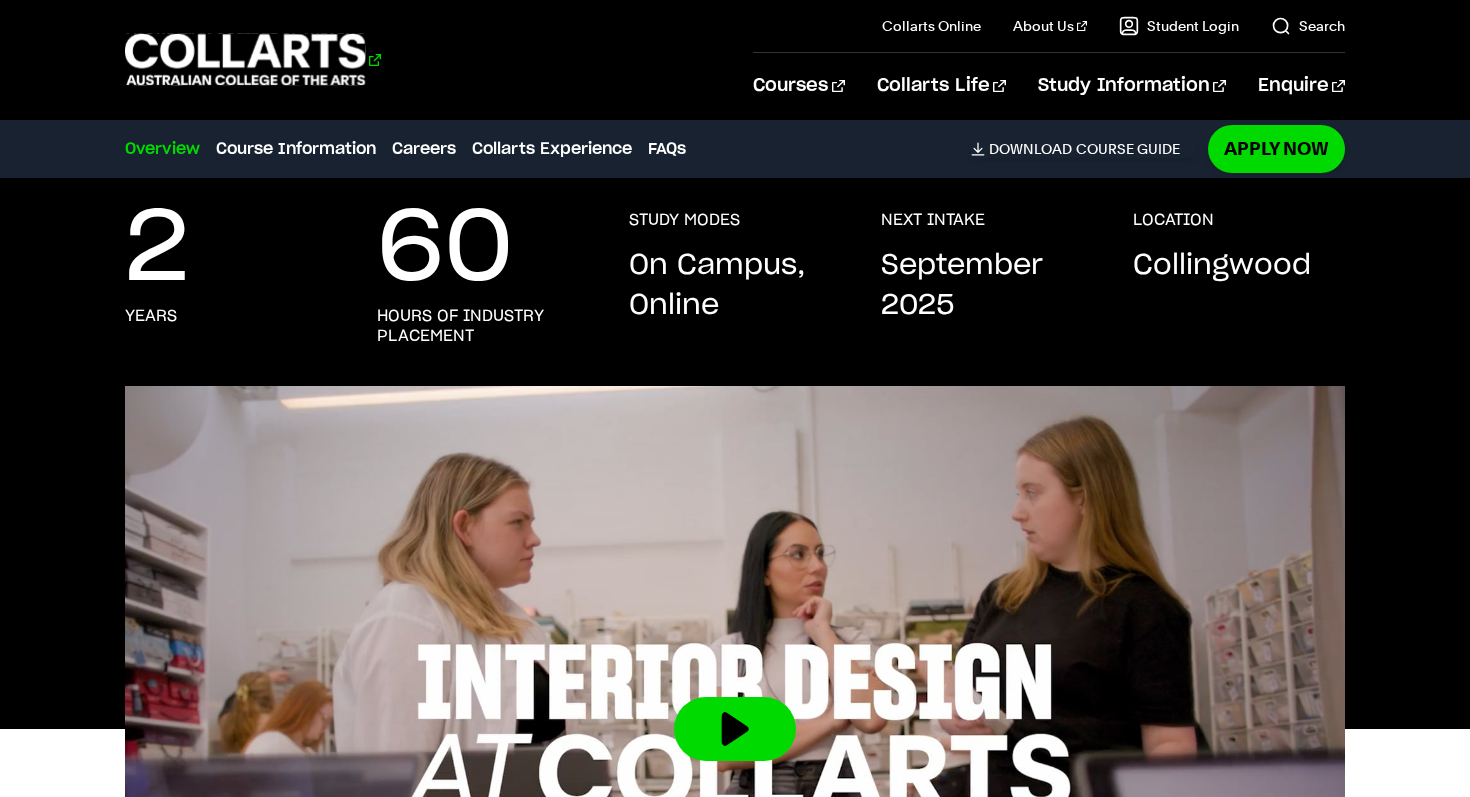 click 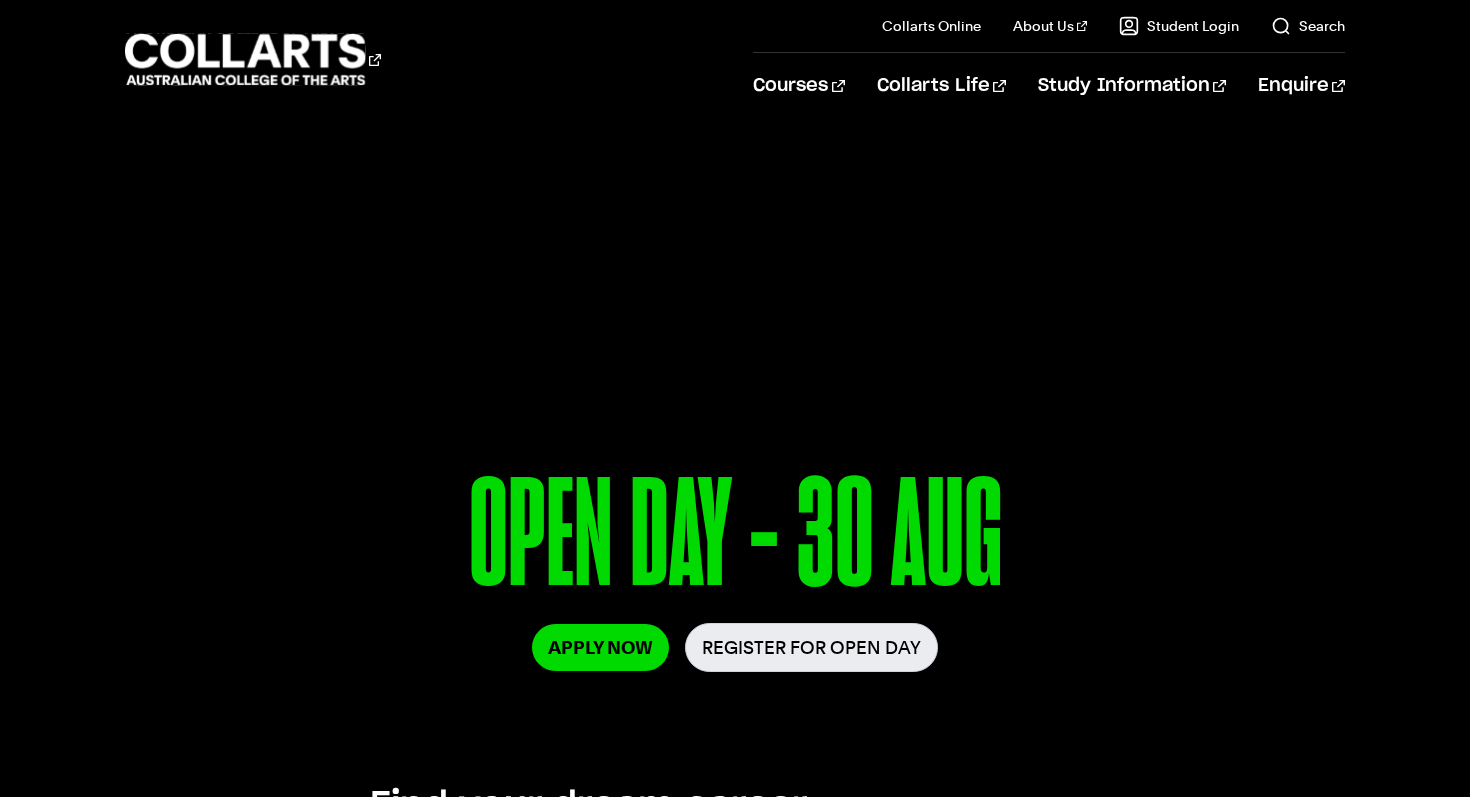 scroll, scrollTop: 0, scrollLeft: 0, axis: both 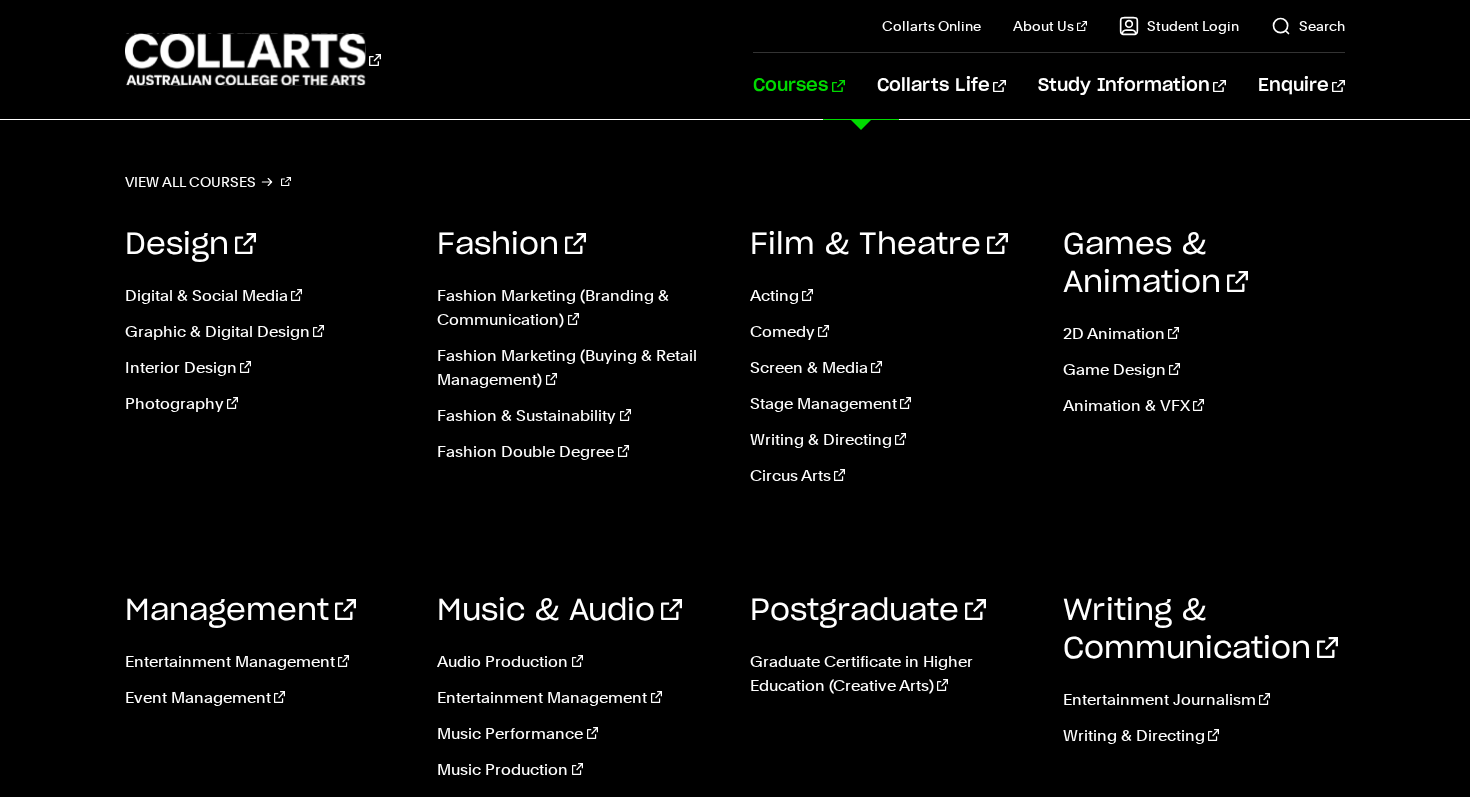 click on "Courses" at bounding box center [798, 86] 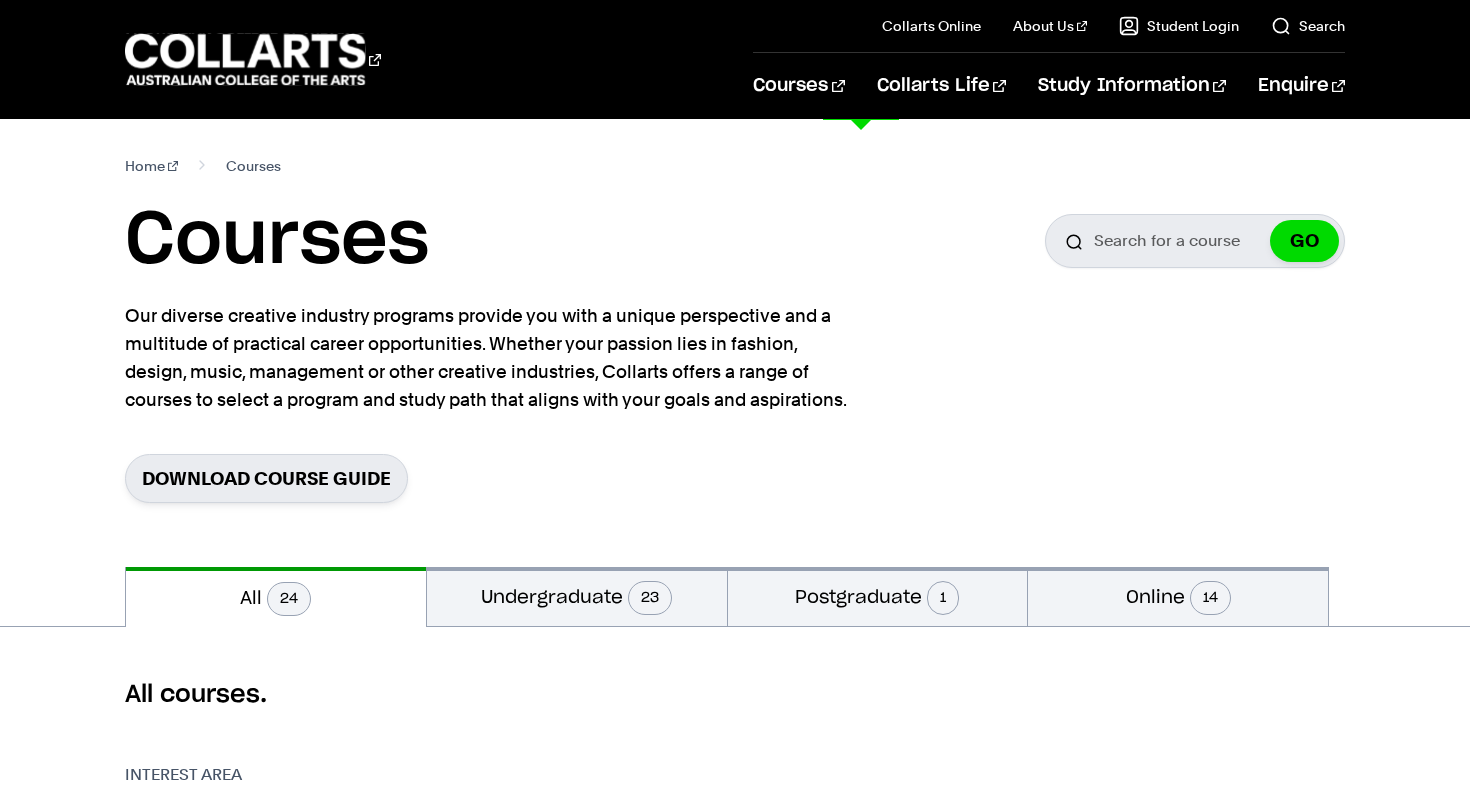 scroll, scrollTop: 0, scrollLeft: 0, axis: both 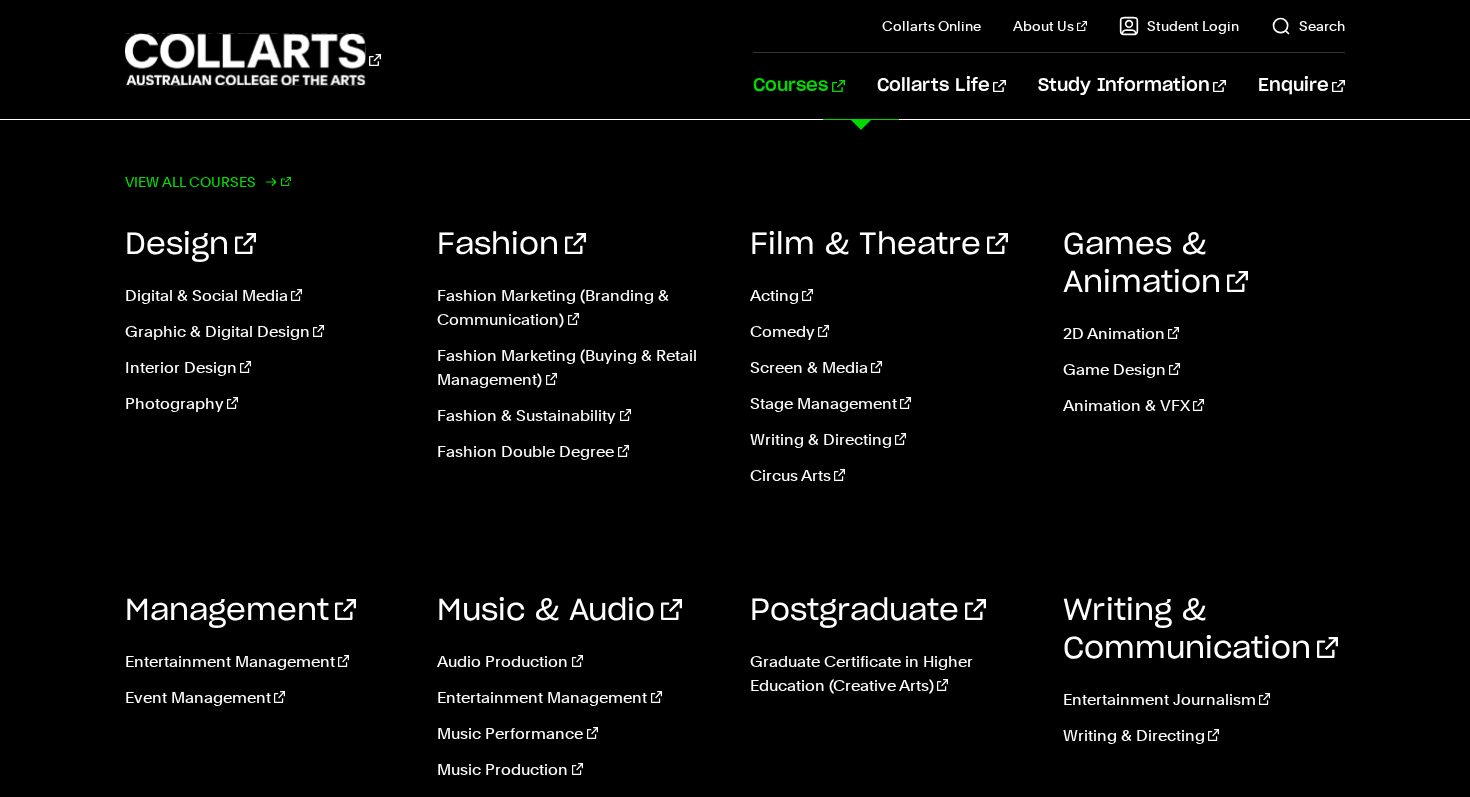 click on "View all courses" at bounding box center [208, 182] 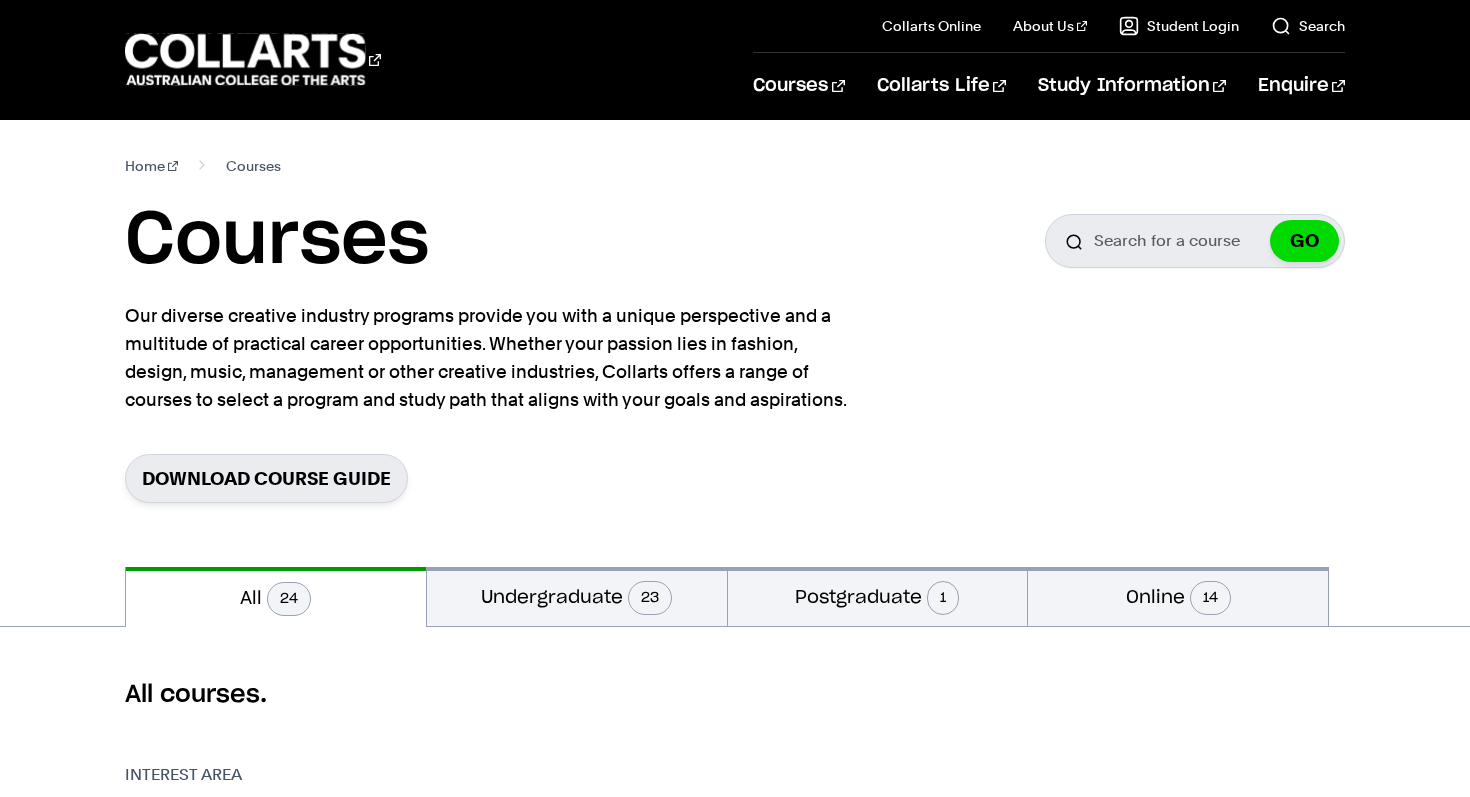 scroll, scrollTop: 0, scrollLeft: 0, axis: both 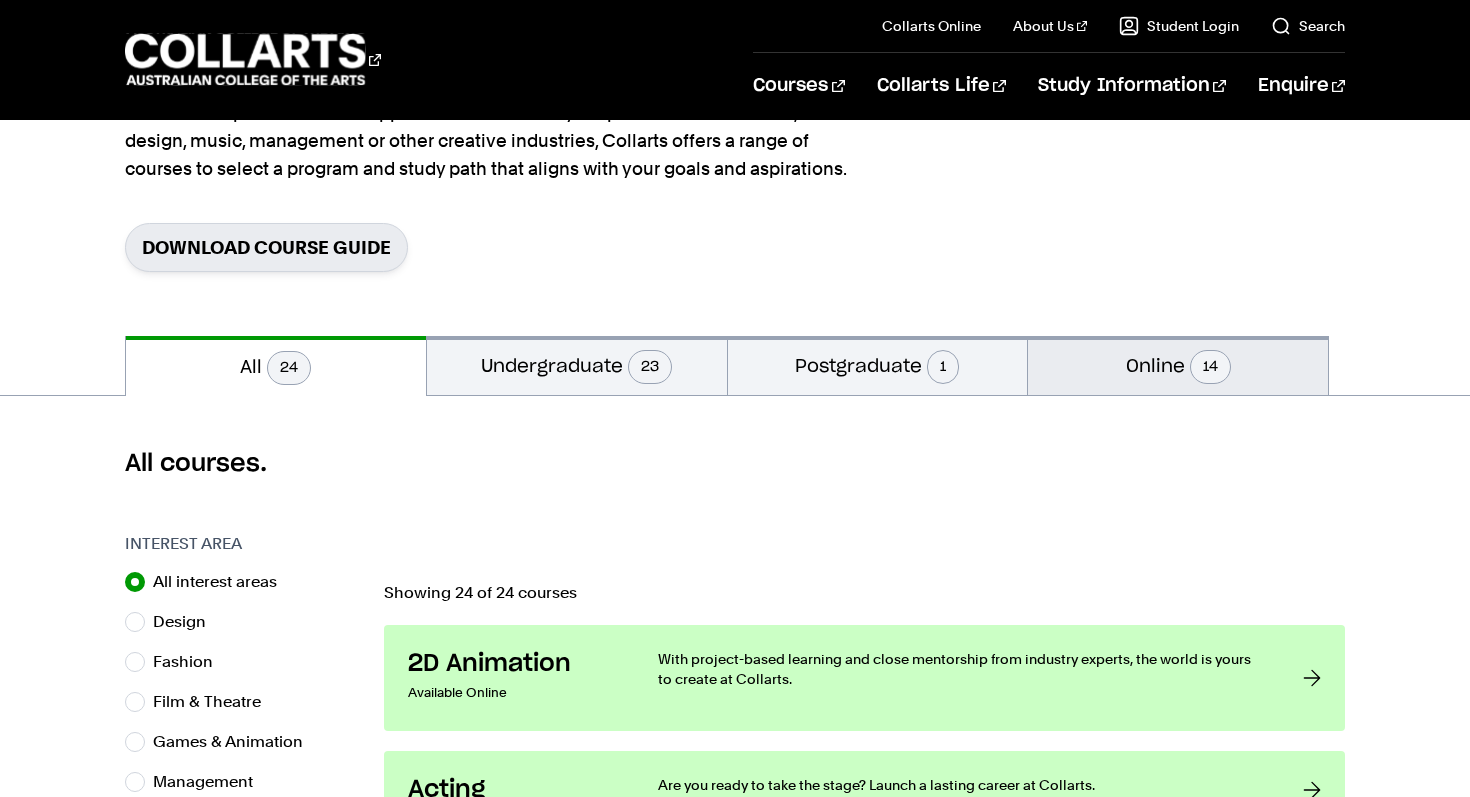 click on "Online  14" at bounding box center [1178, 365] 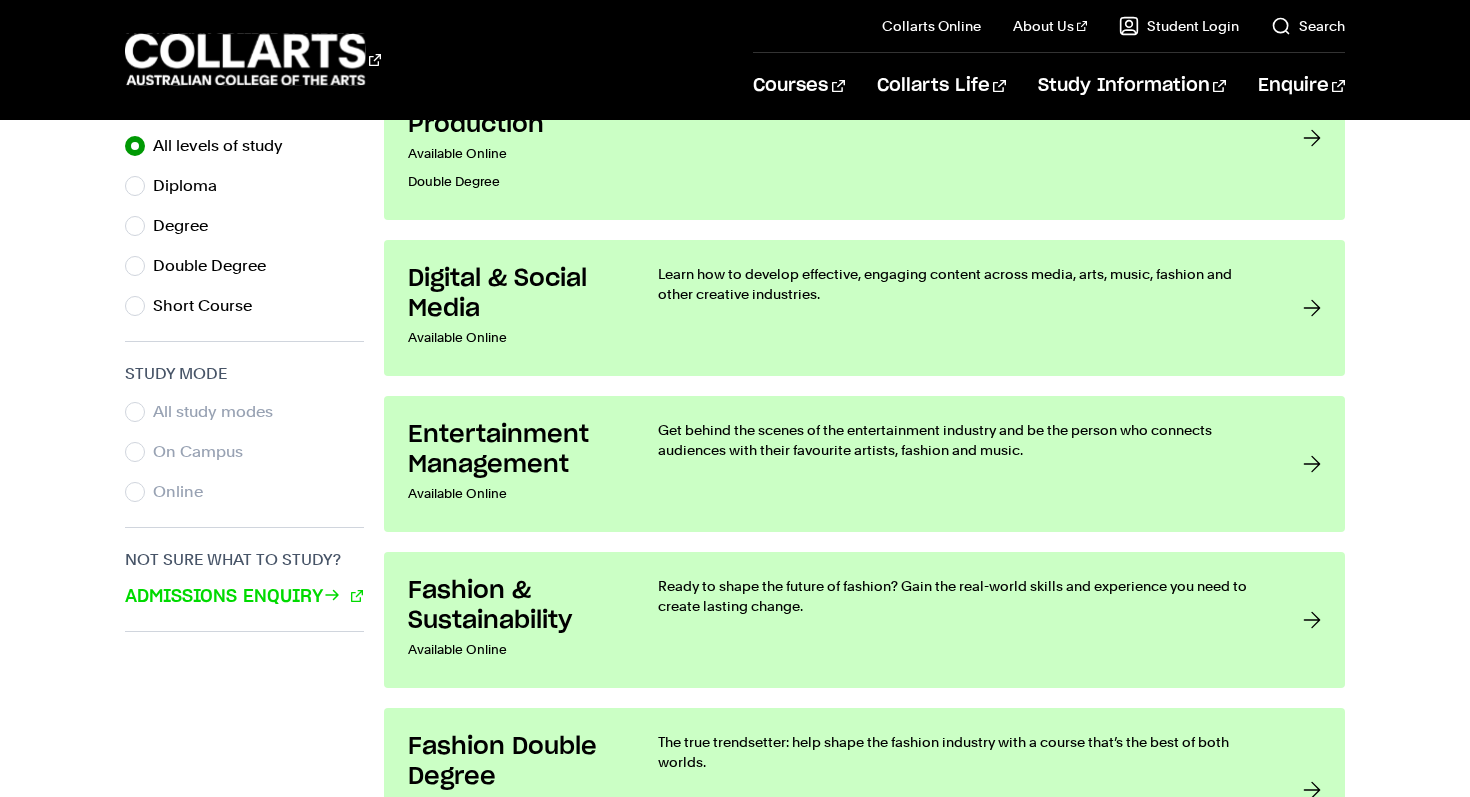 scroll, scrollTop: 1031, scrollLeft: 0, axis: vertical 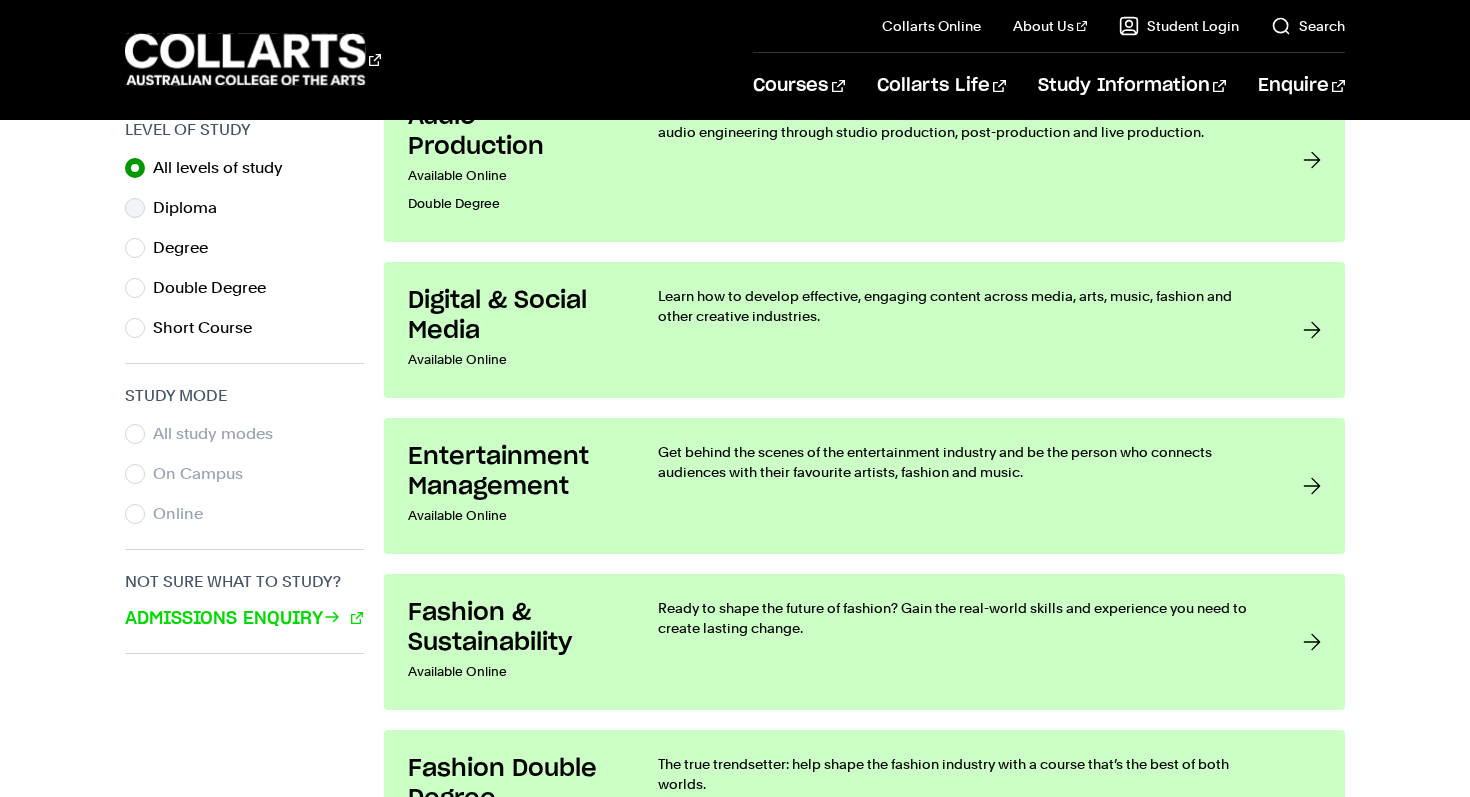 click on "Diploma" at bounding box center (193, 208) 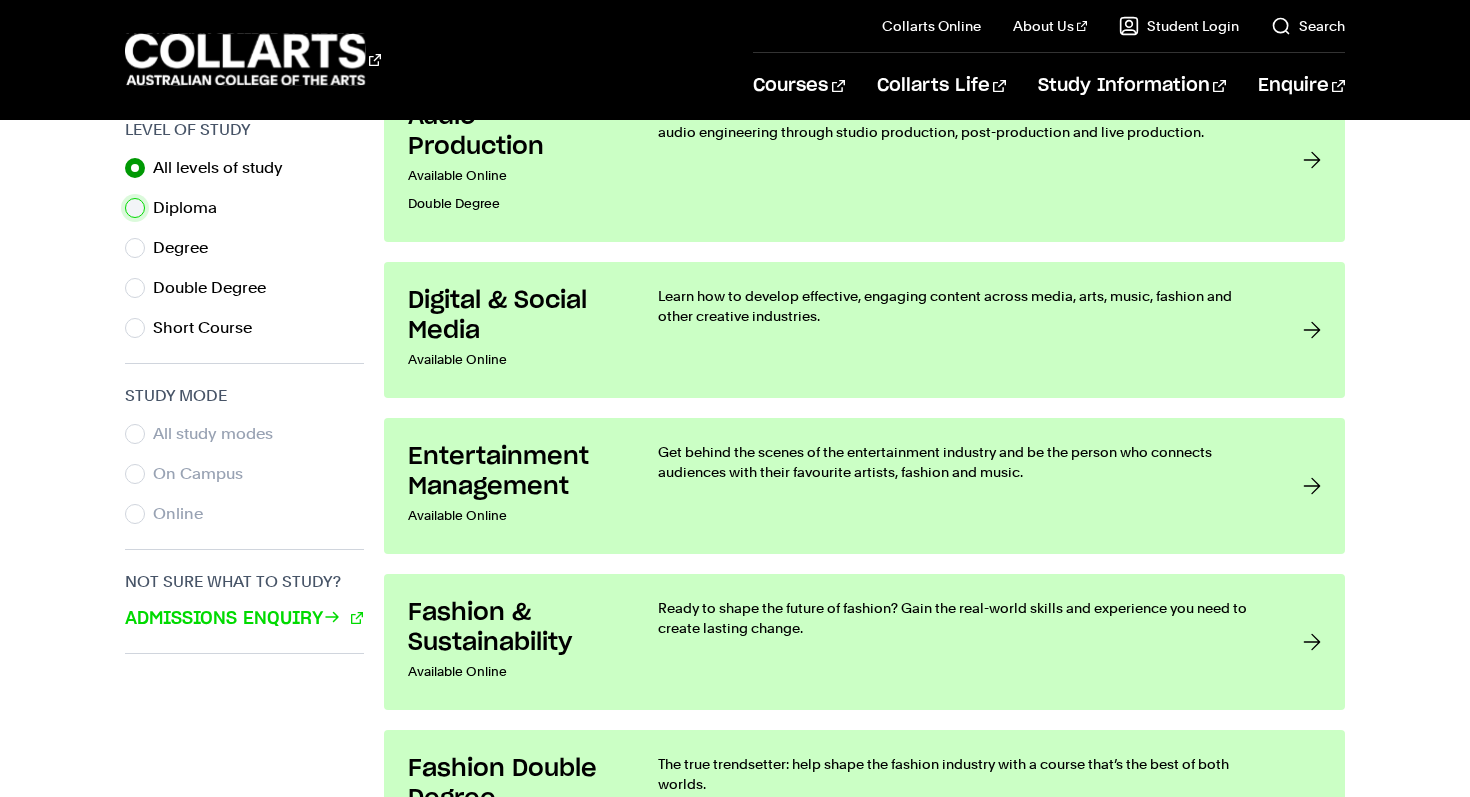 click on "Diploma" at bounding box center [135, 208] 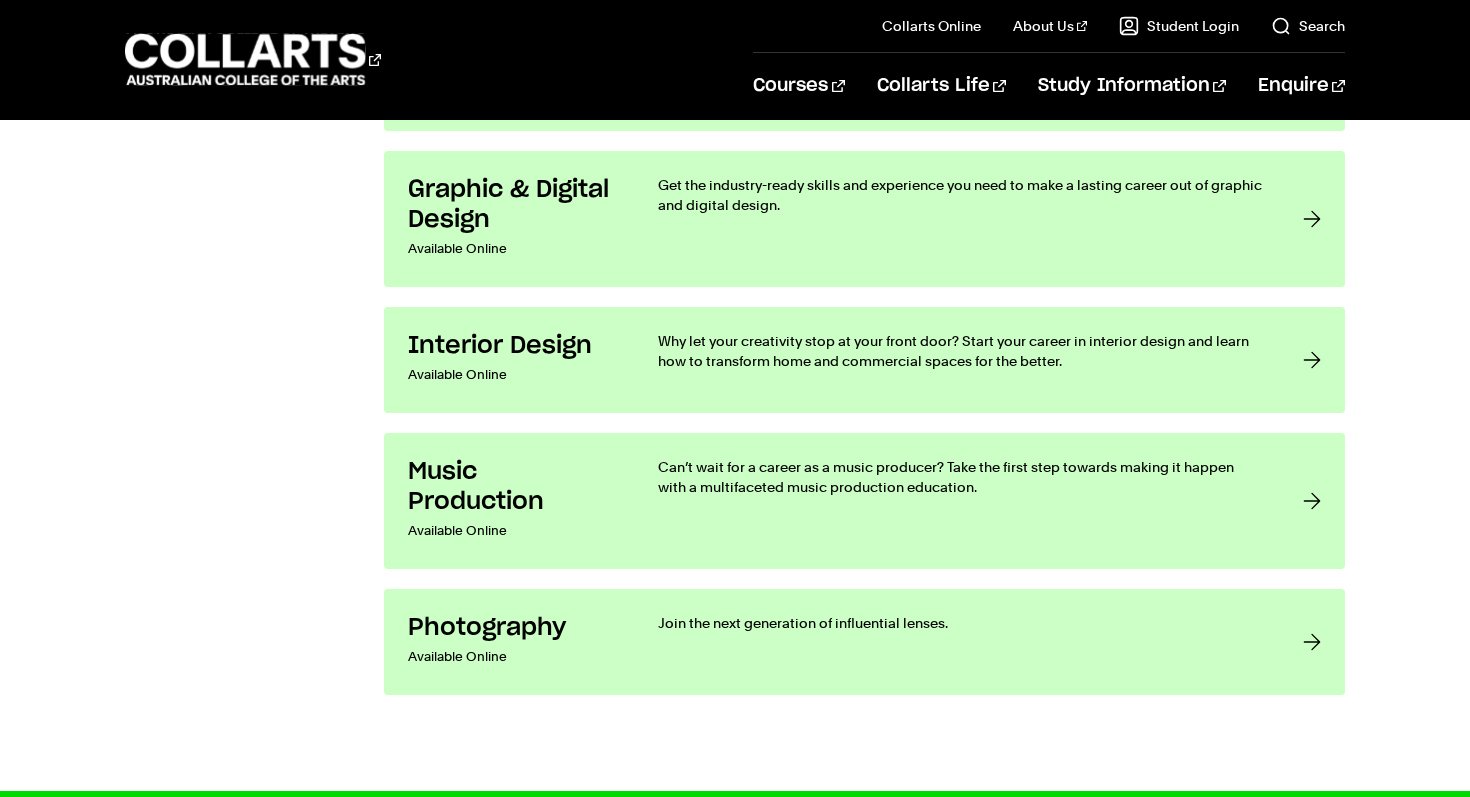 scroll, scrollTop: 1884, scrollLeft: 0, axis: vertical 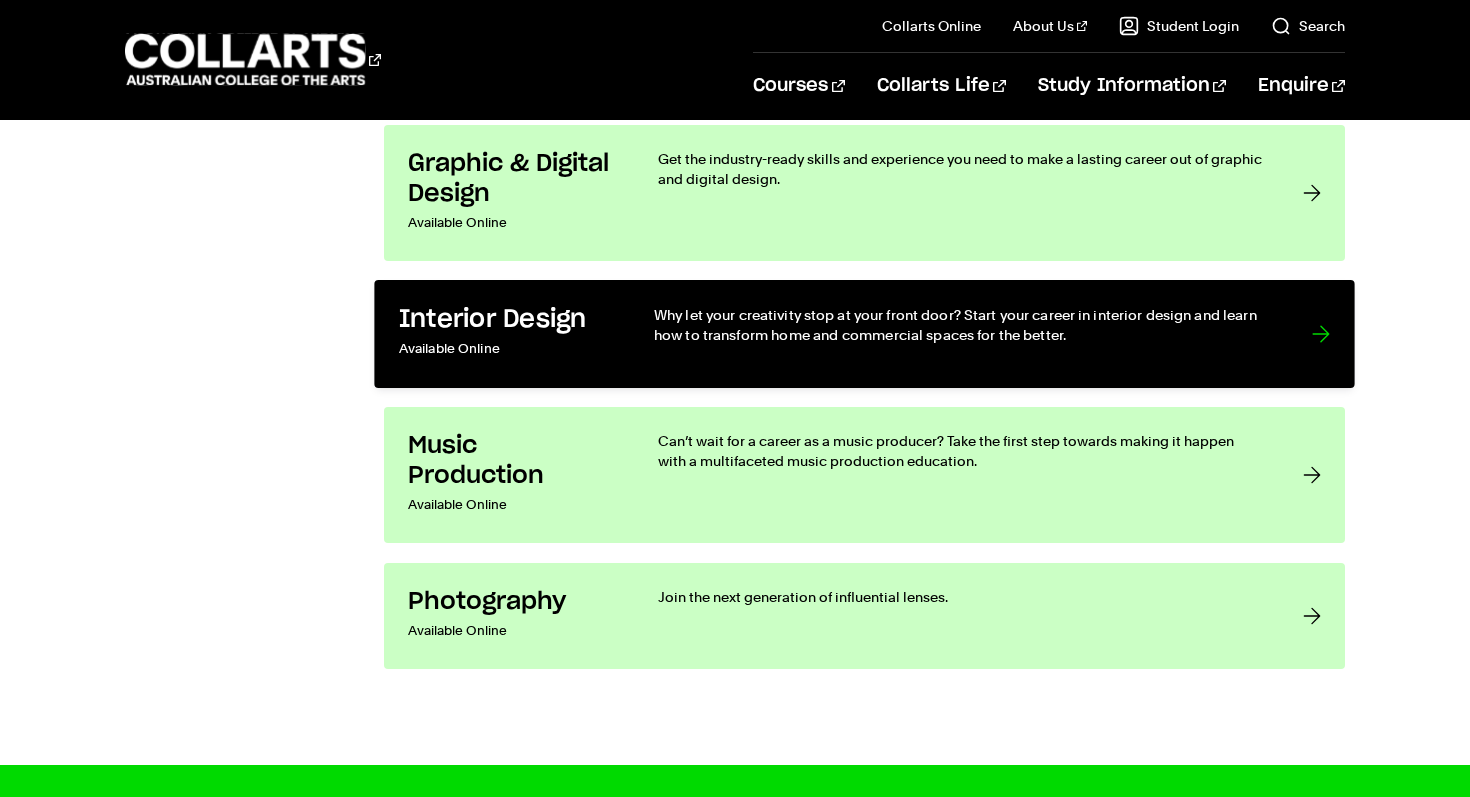click on "Available Online" at bounding box center [506, 349] 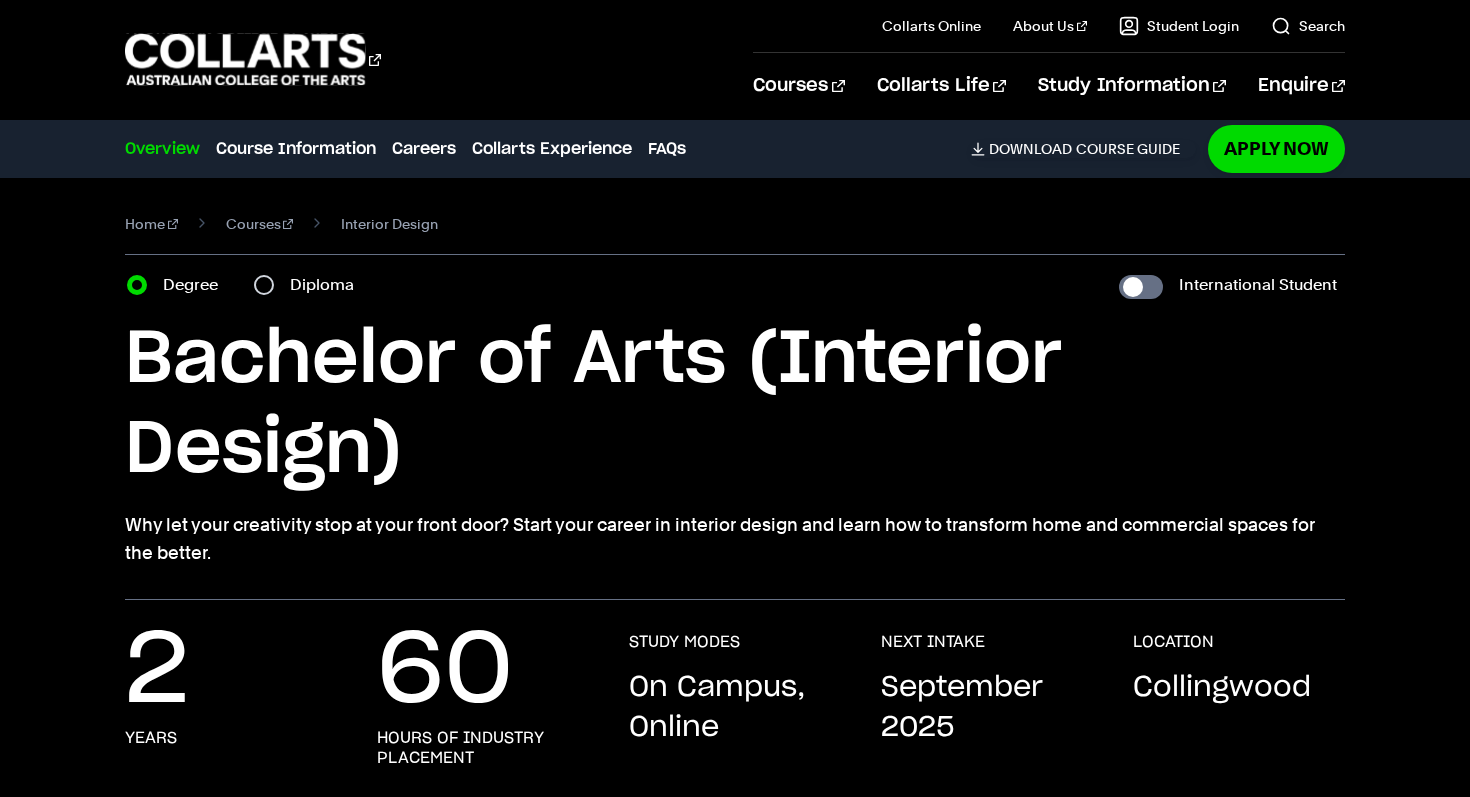 scroll, scrollTop: 0, scrollLeft: 0, axis: both 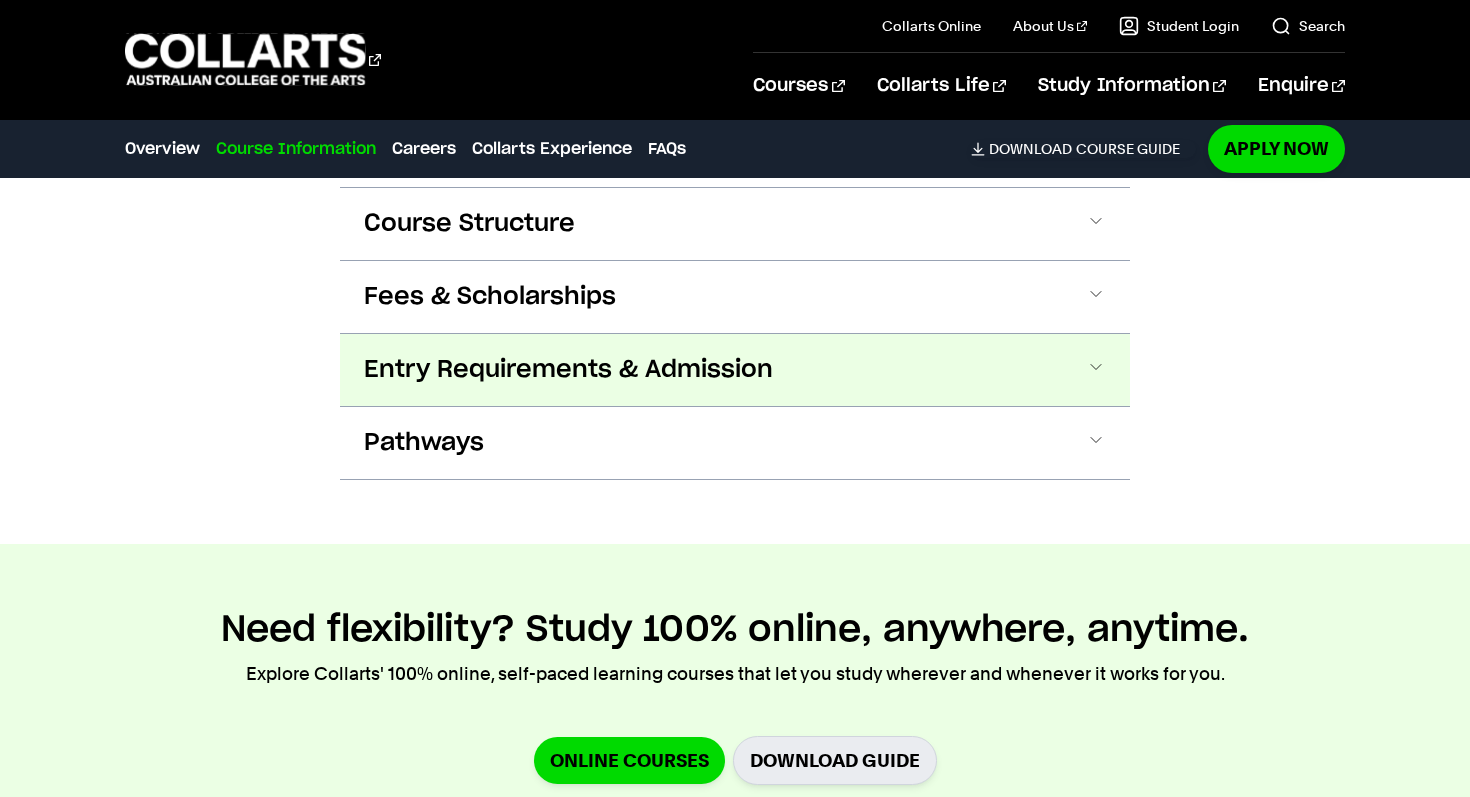 click on "Entry Requirements & Admission" at bounding box center (568, 370) 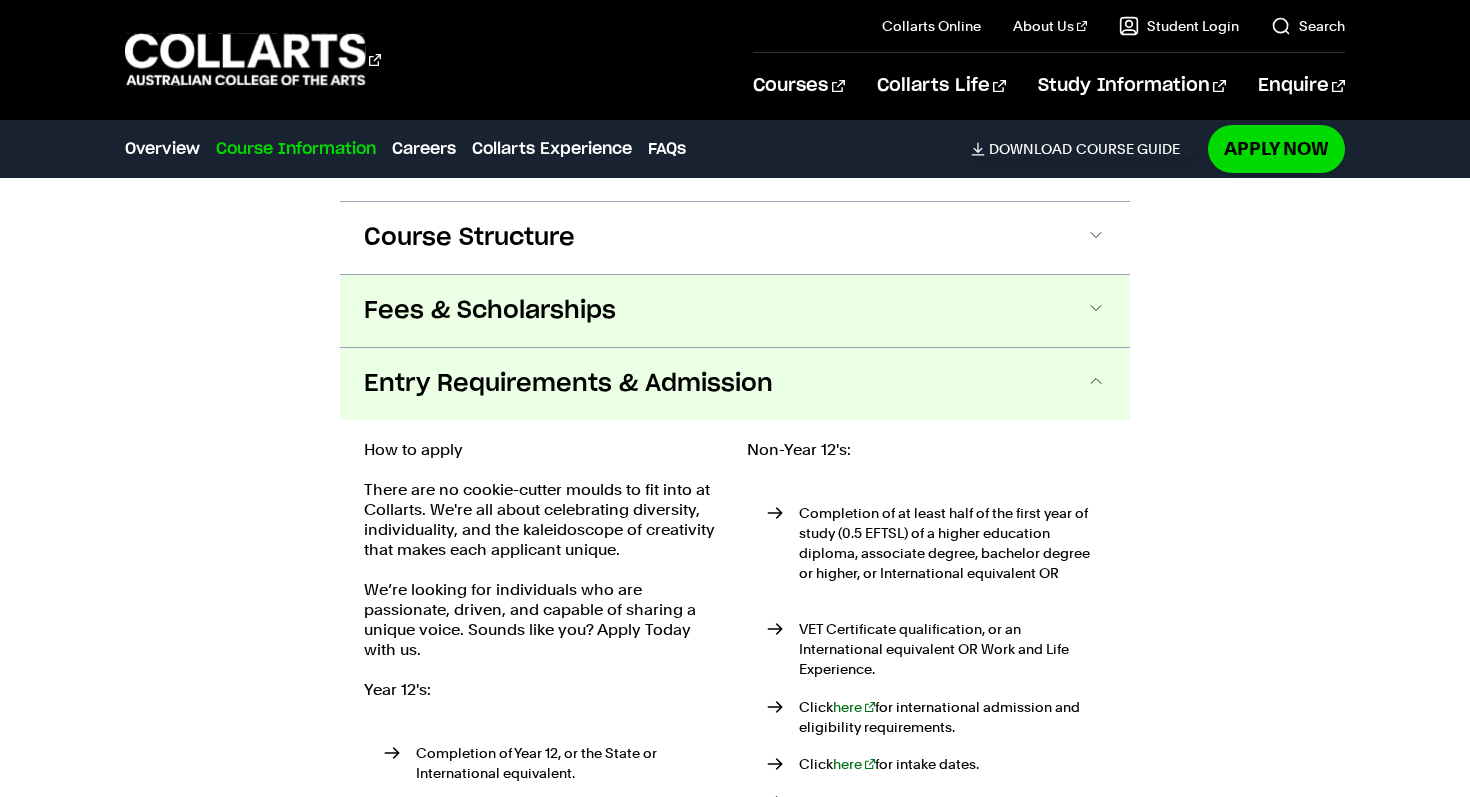 click on "Fees & Scholarships" at bounding box center (490, 311) 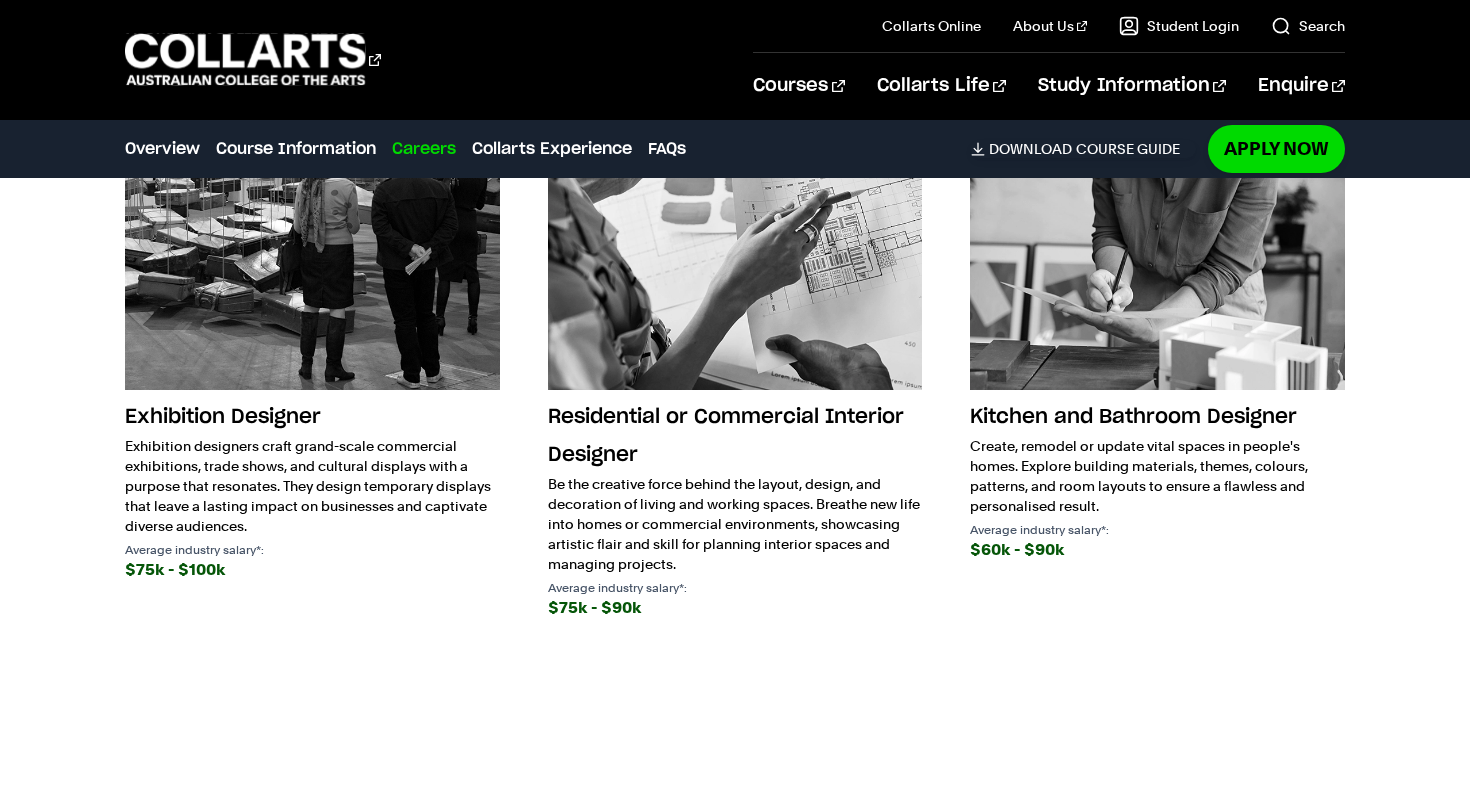 scroll, scrollTop: 4604, scrollLeft: 0, axis: vertical 